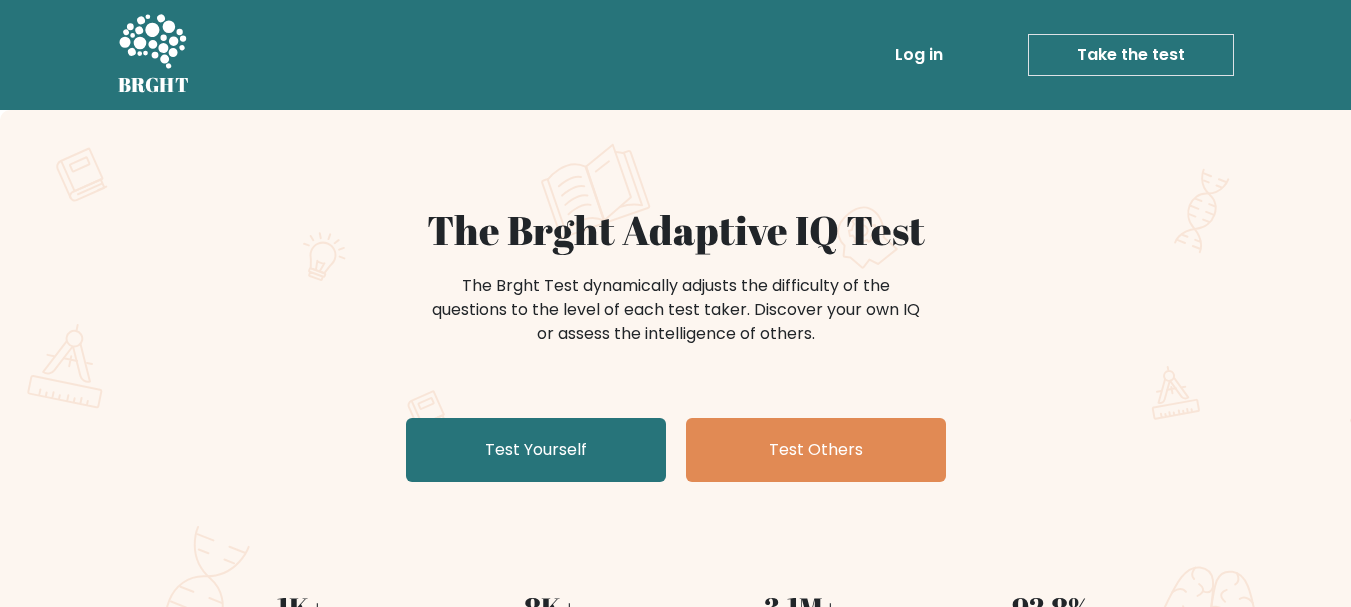scroll, scrollTop: 0, scrollLeft: 0, axis: both 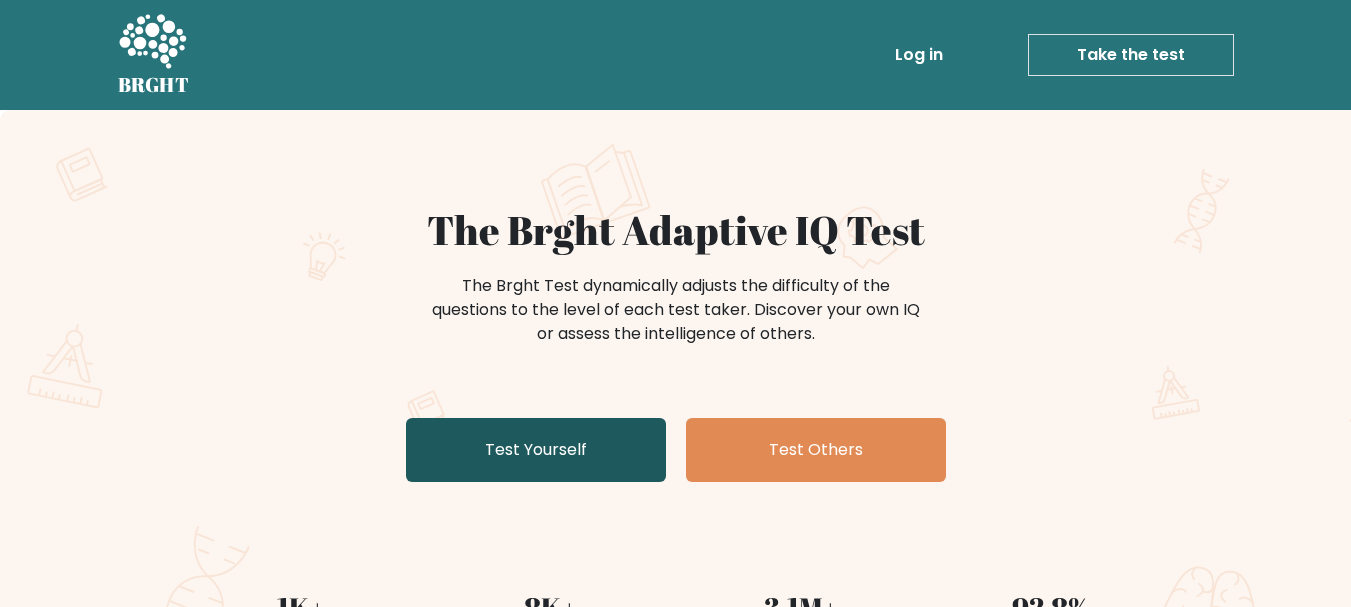 click on "Test Yourself" at bounding box center (536, 450) 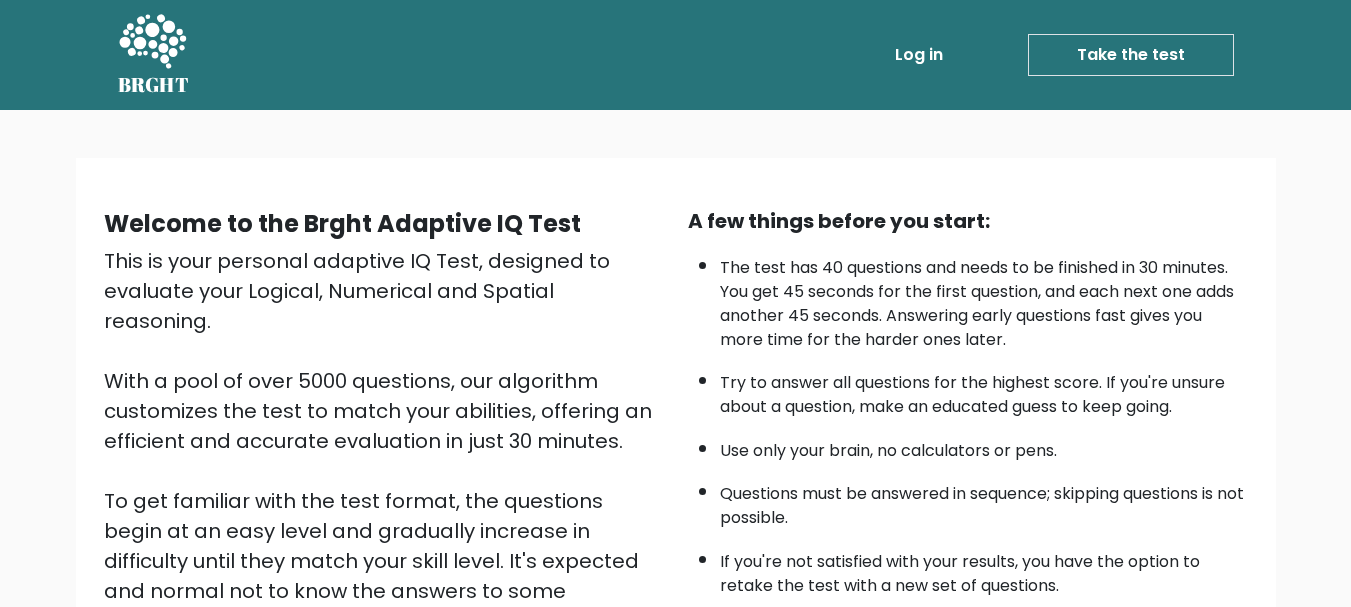 scroll, scrollTop: 0, scrollLeft: 0, axis: both 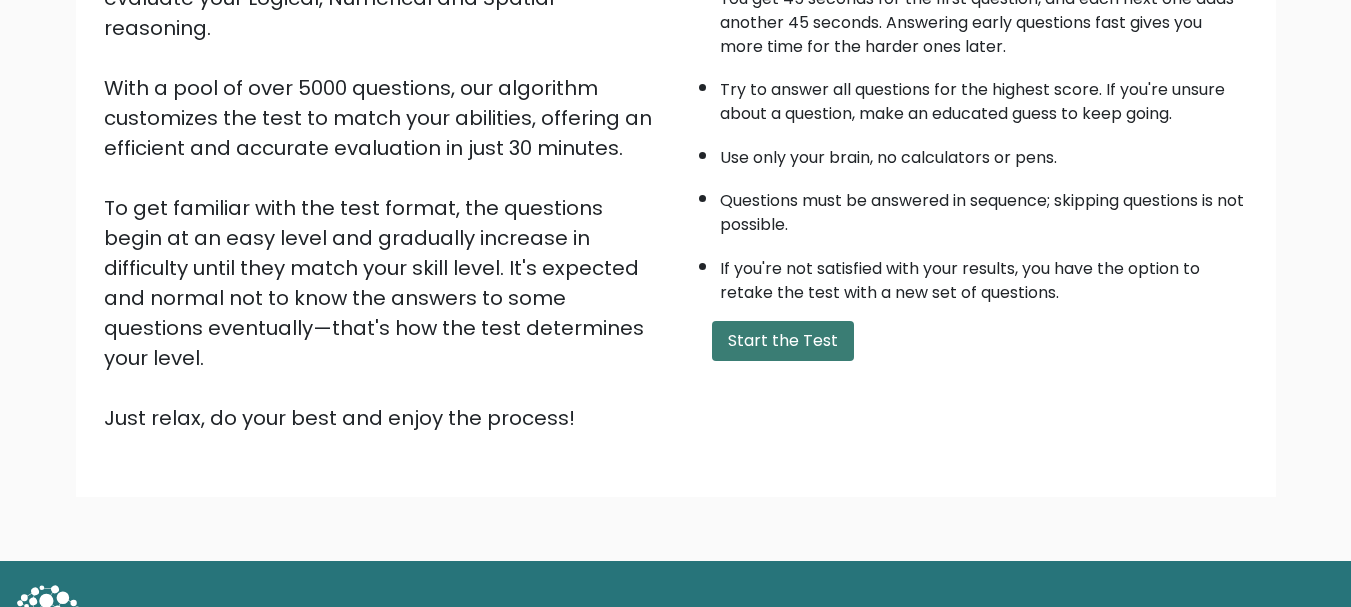 click on "Start the Test" at bounding box center [783, 341] 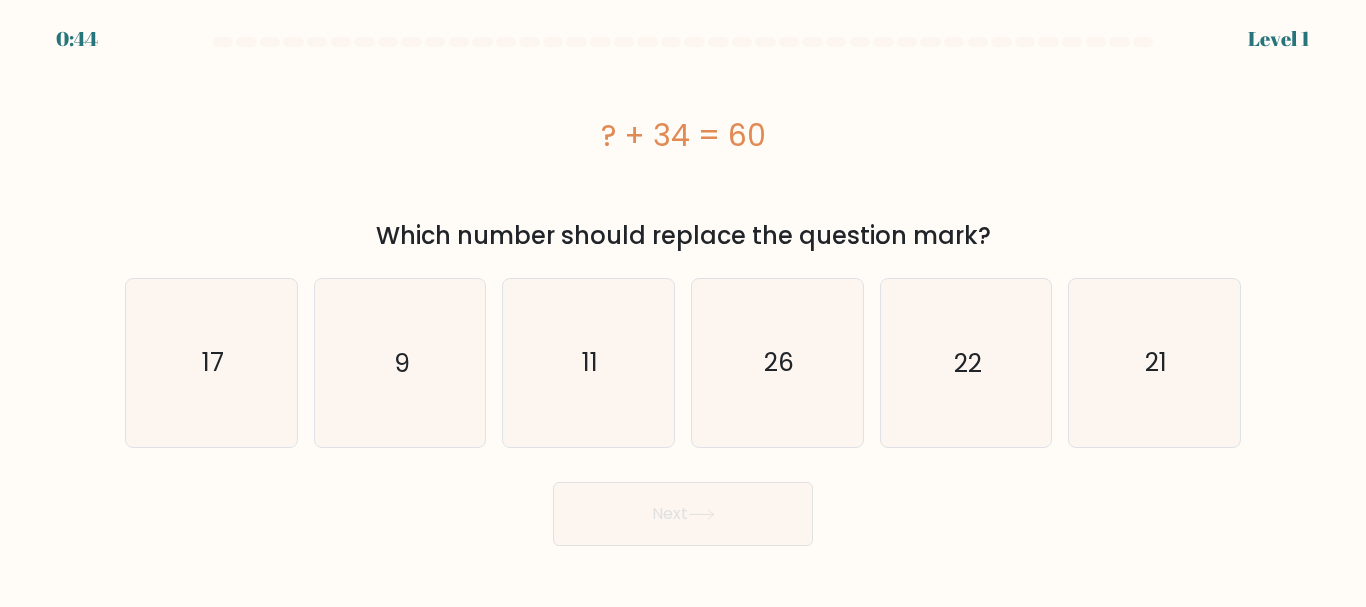 scroll, scrollTop: 0, scrollLeft: 0, axis: both 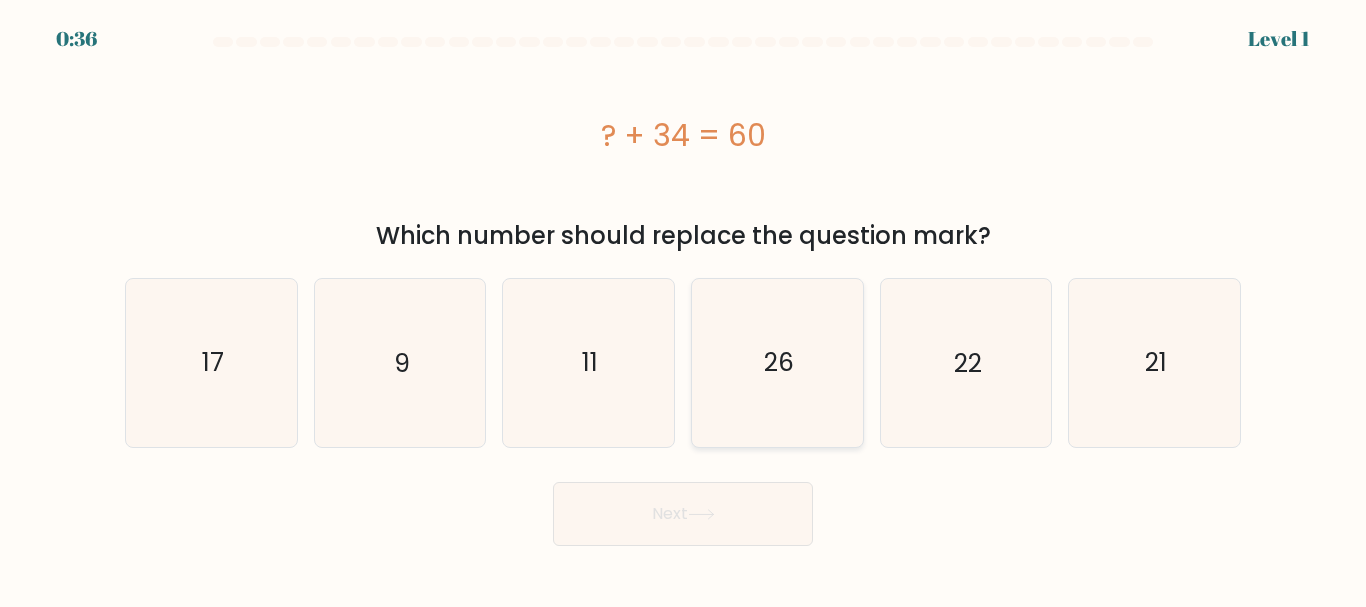 click on "26" 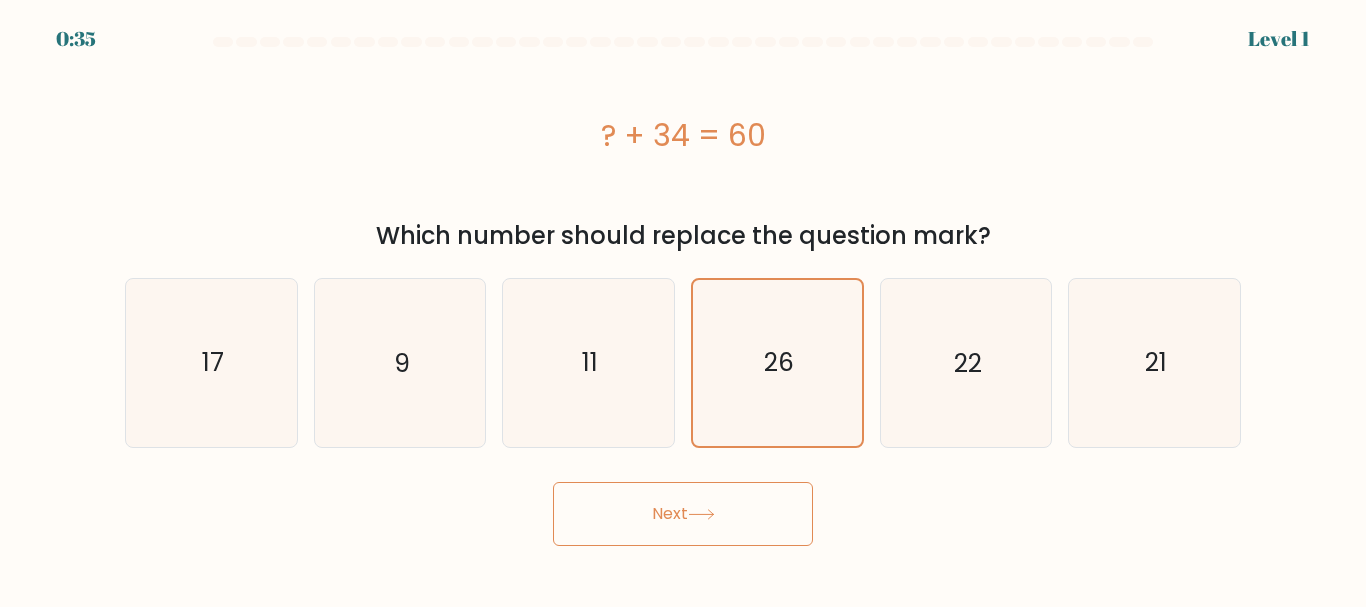 click on "Next" at bounding box center (683, 514) 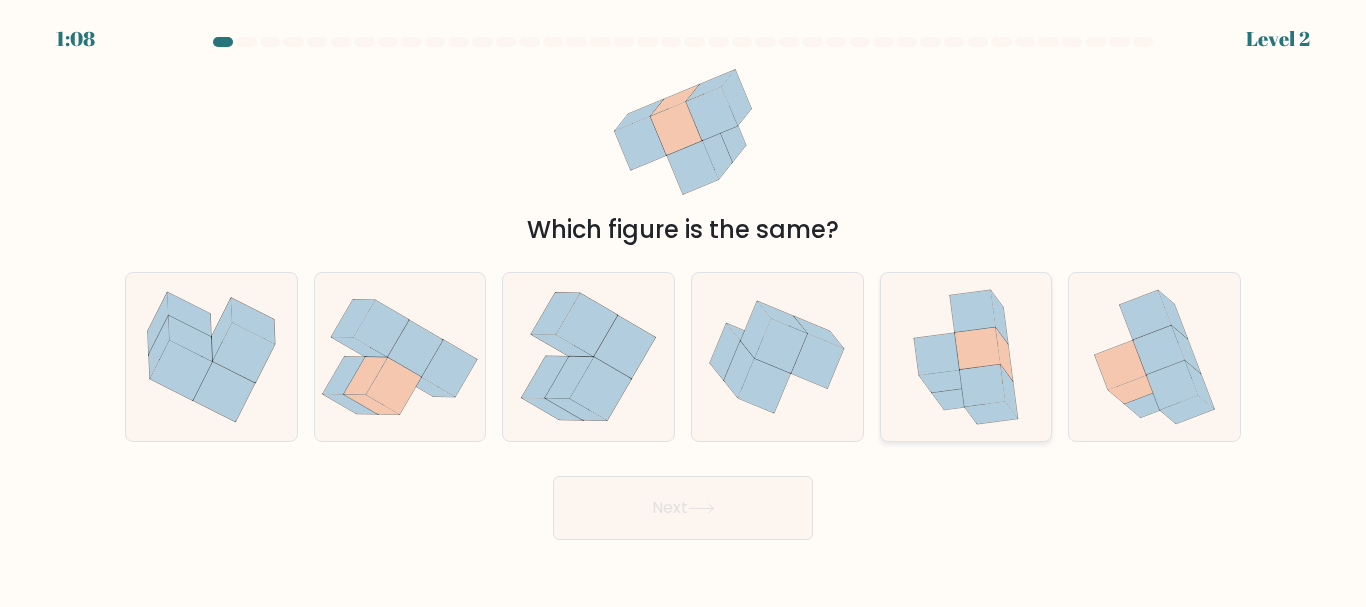 click 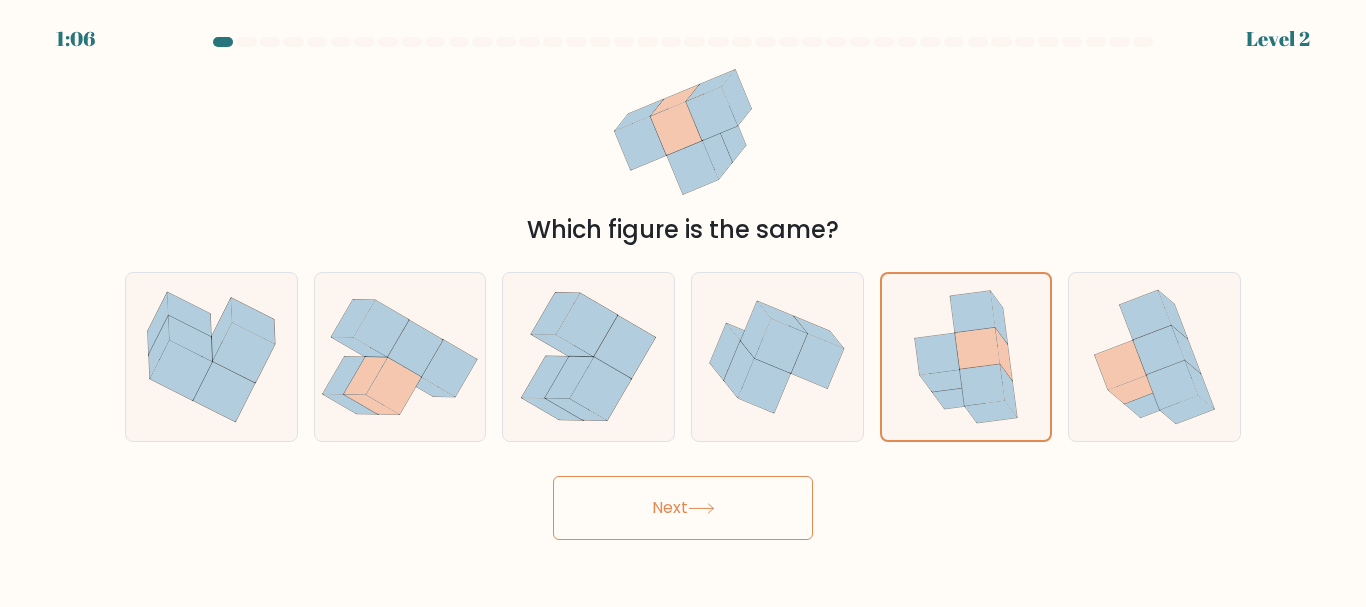 click on "Next" at bounding box center (683, 508) 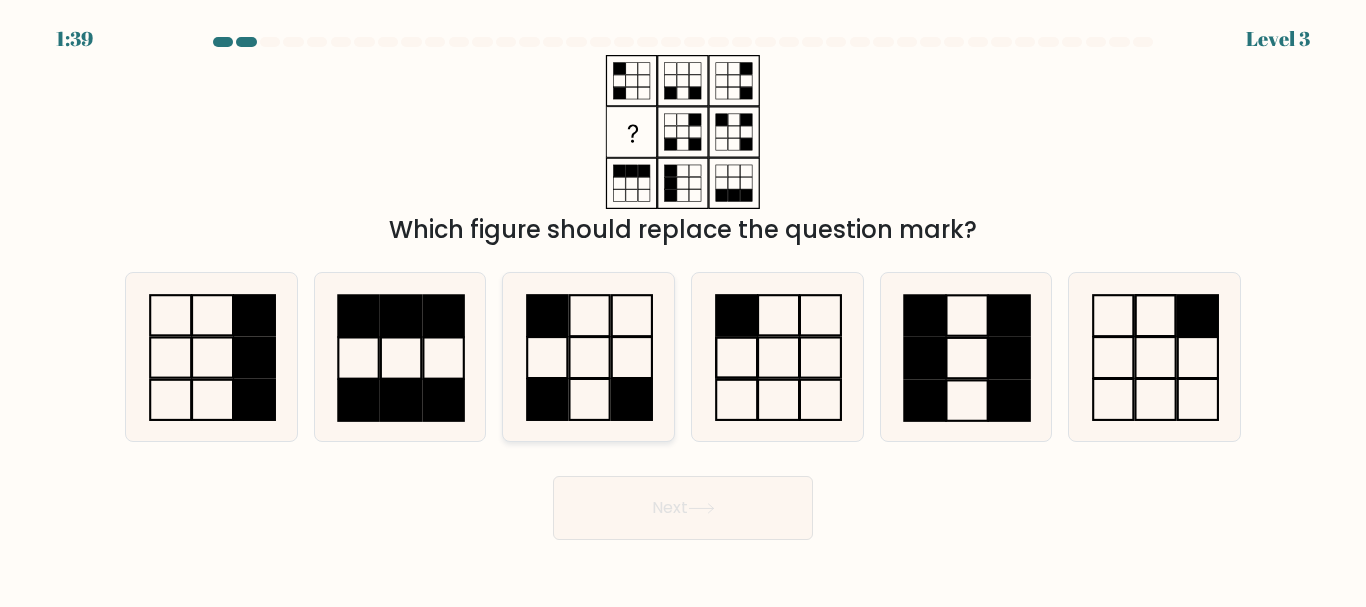 click 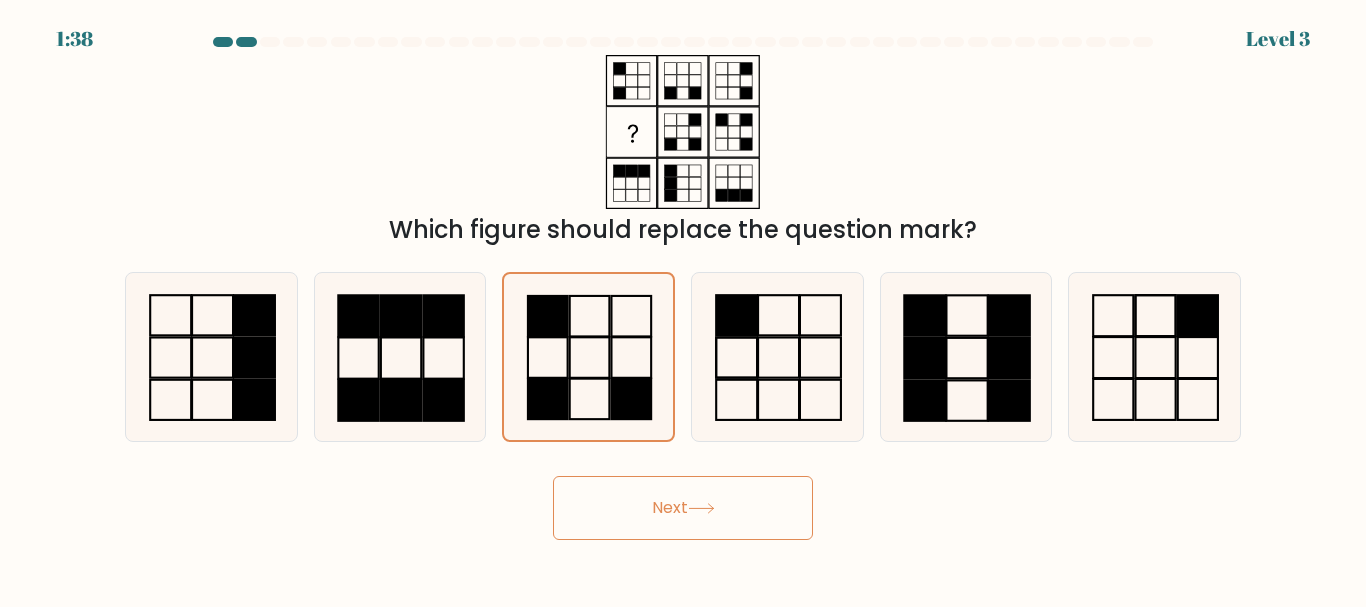 click on "Next" at bounding box center (683, 508) 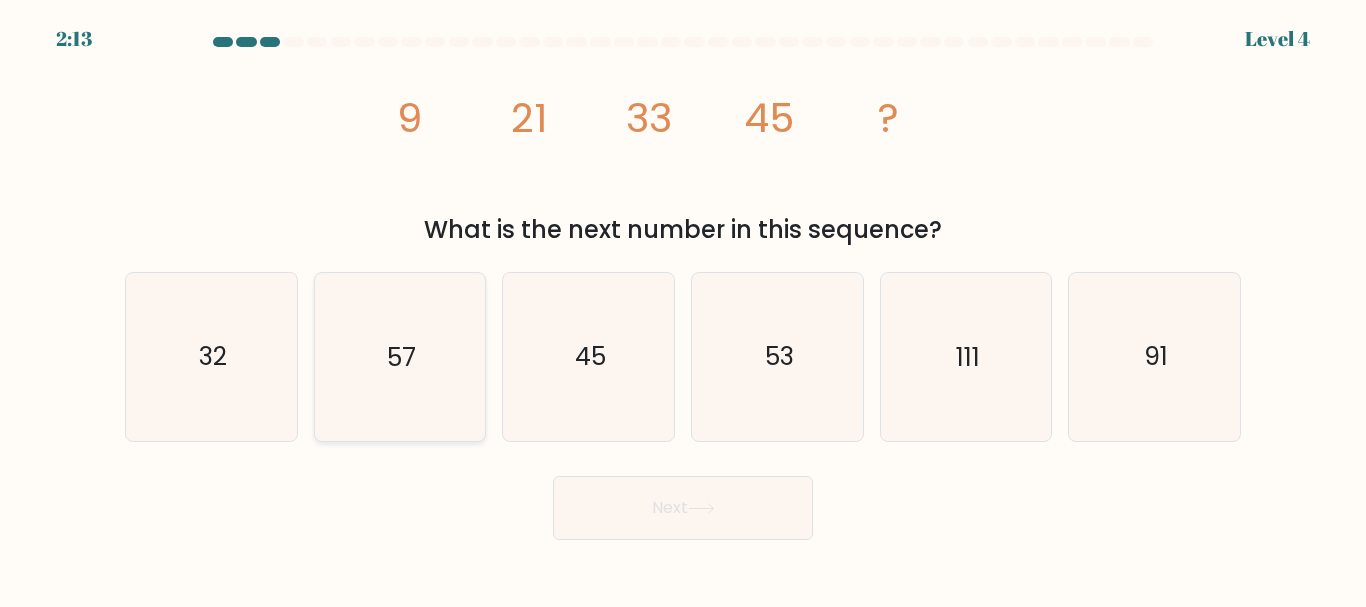 click on "57" 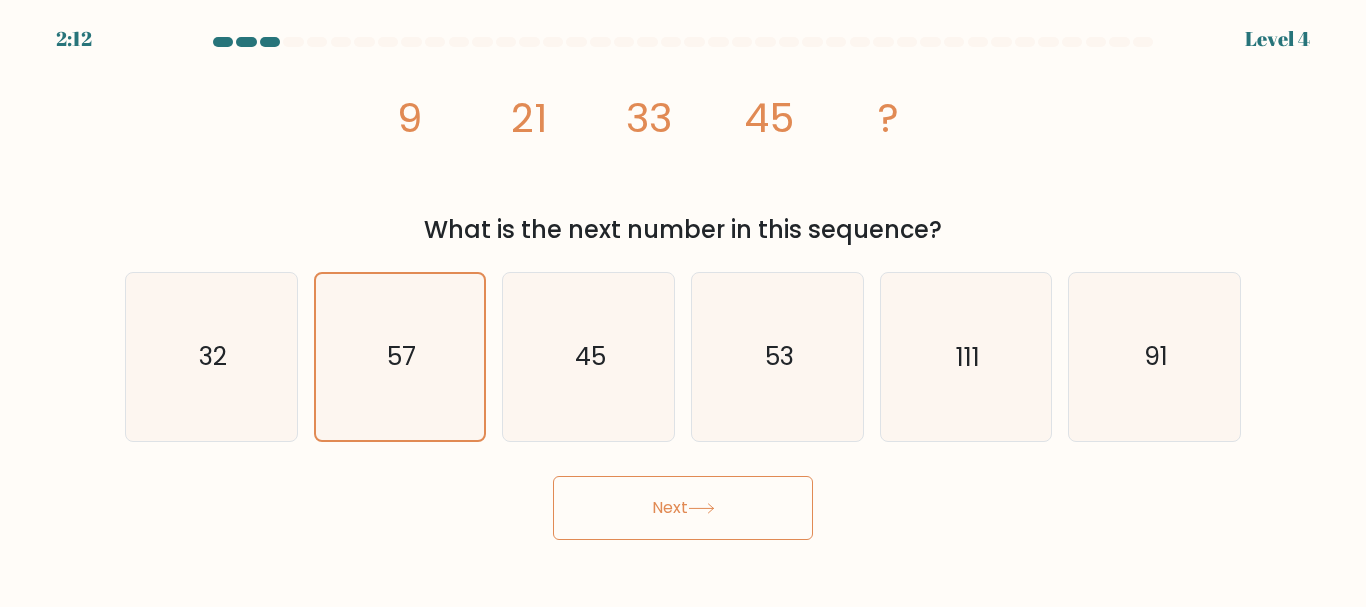 drag, startPoint x: 706, startPoint y: 503, endPoint x: 790, endPoint y: 479, distance: 87.36132 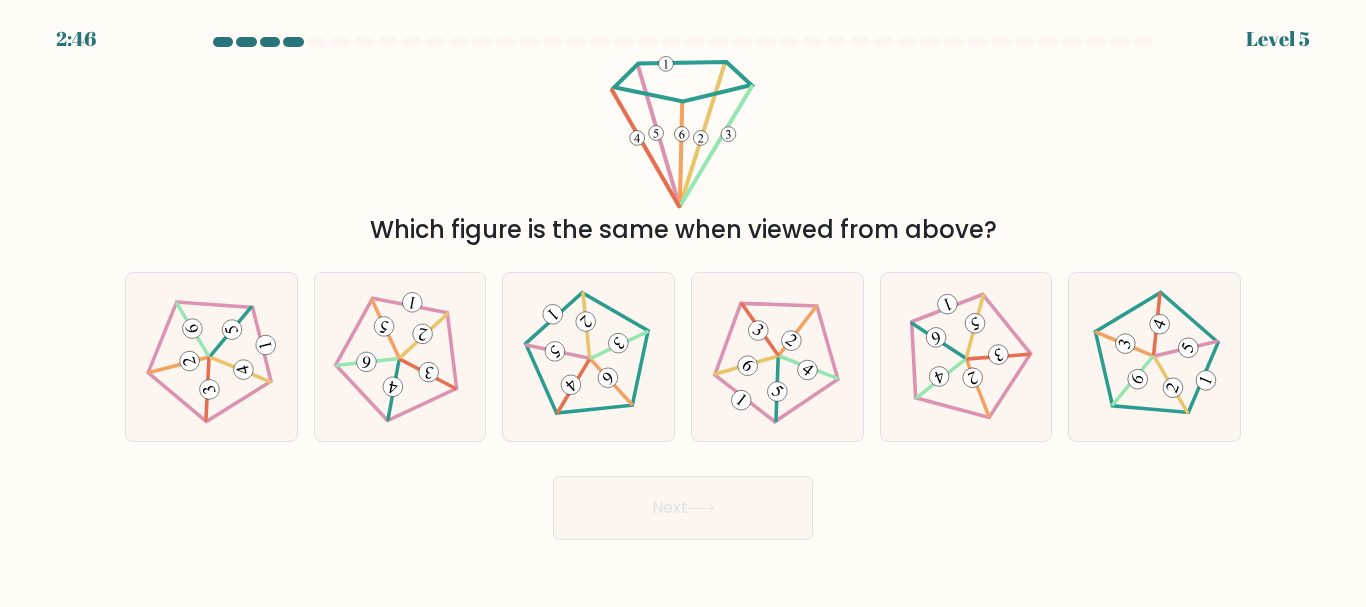 click on "[TIME]
Level [NUMBER]" at bounding box center (683, 303) 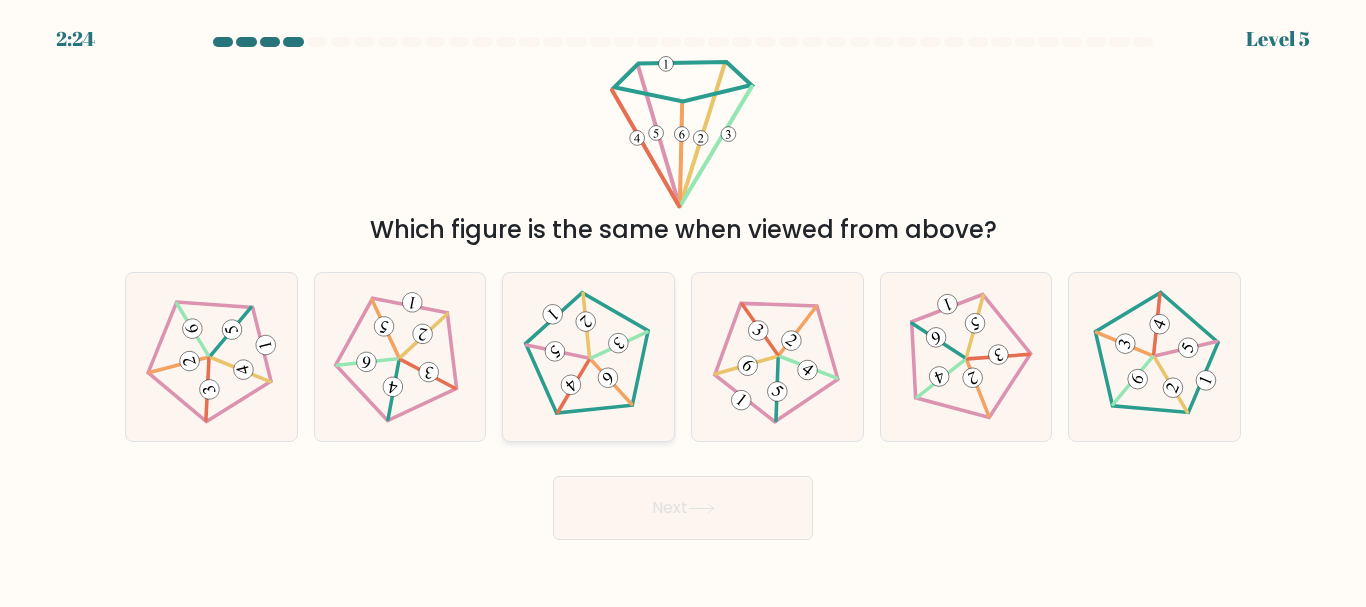 click 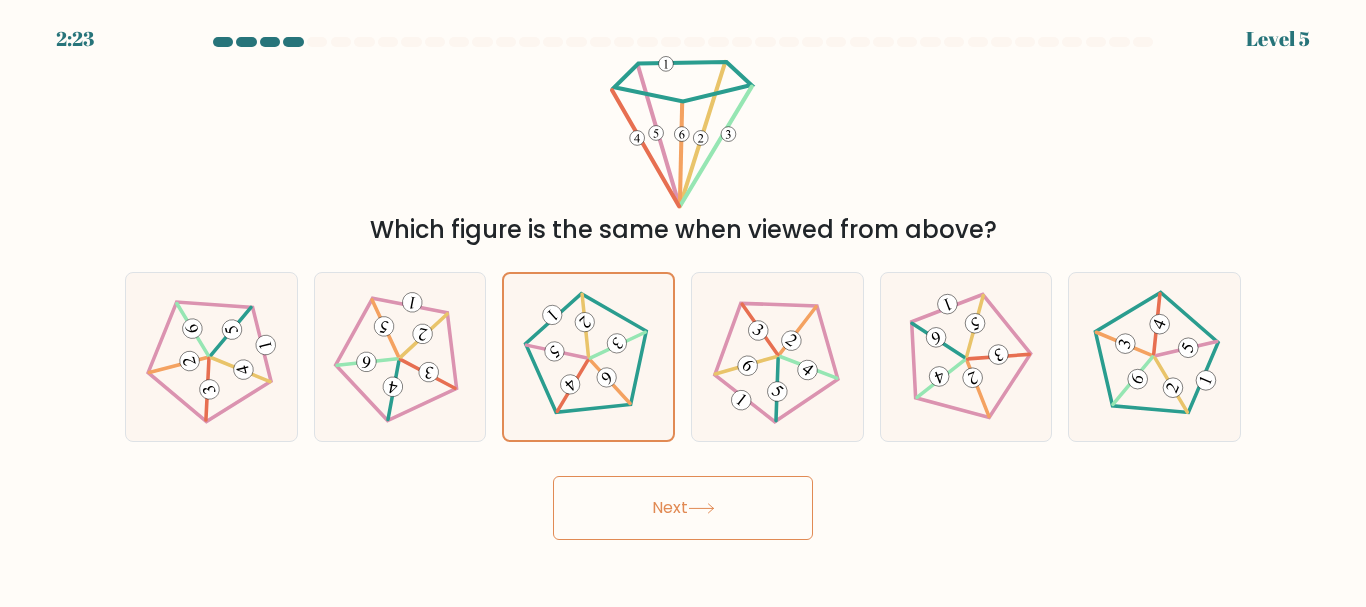 click 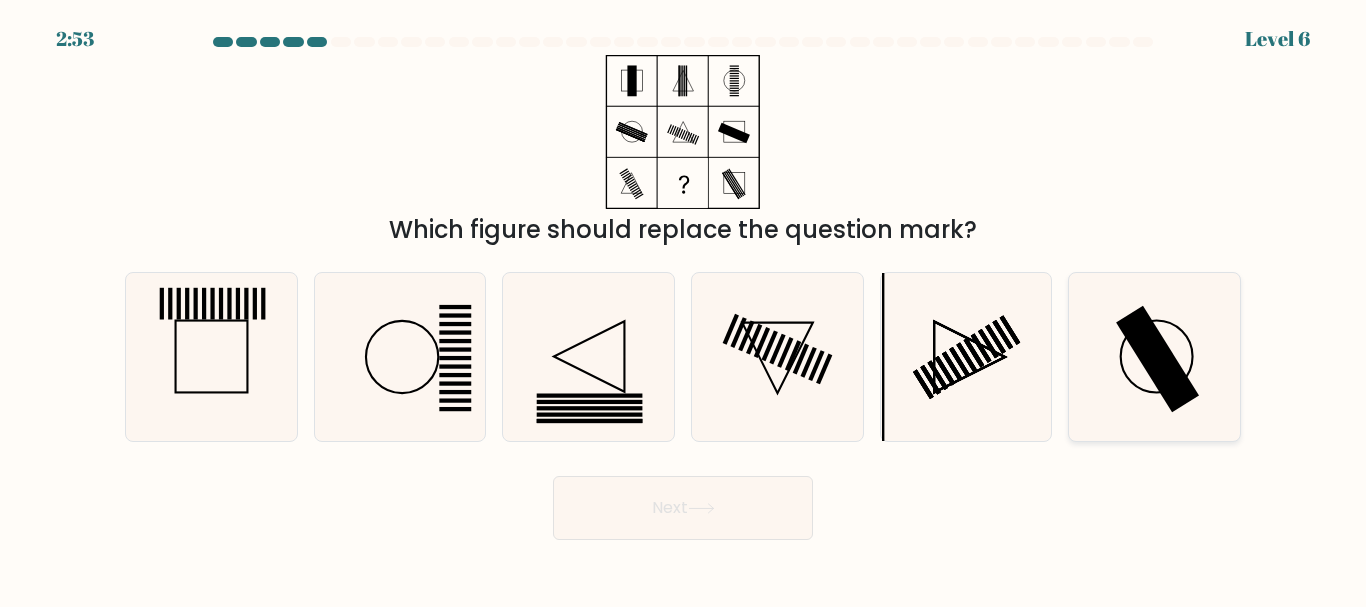 click 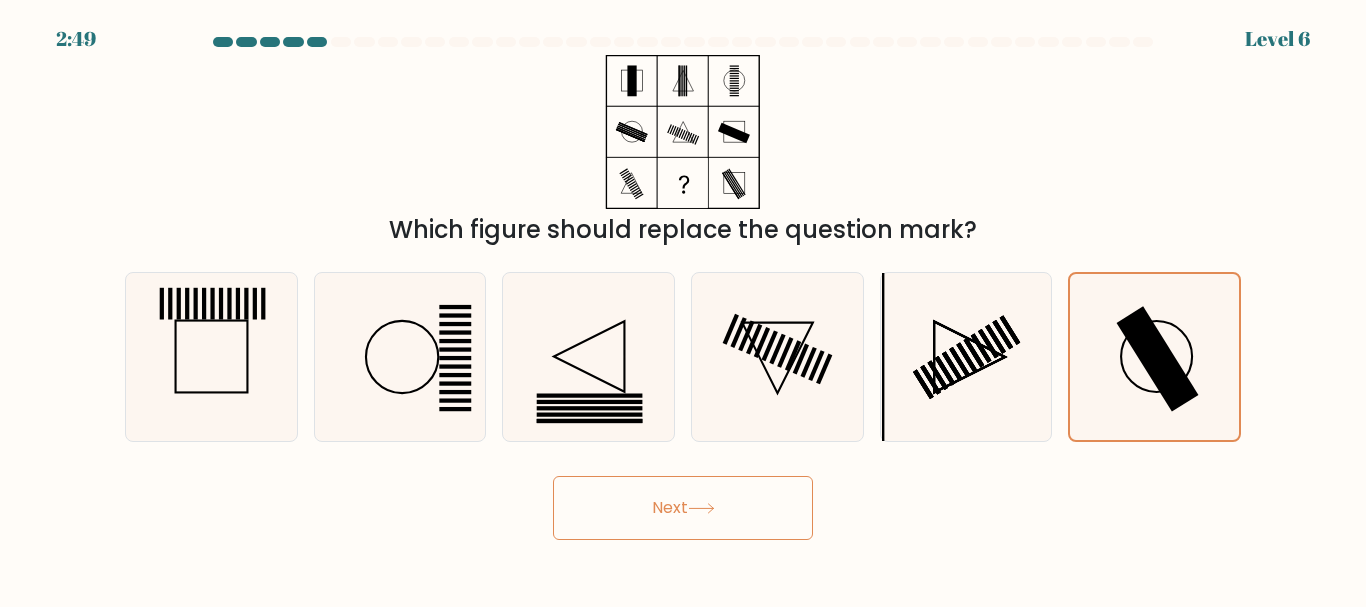 click on "Next" at bounding box center [683, 508] 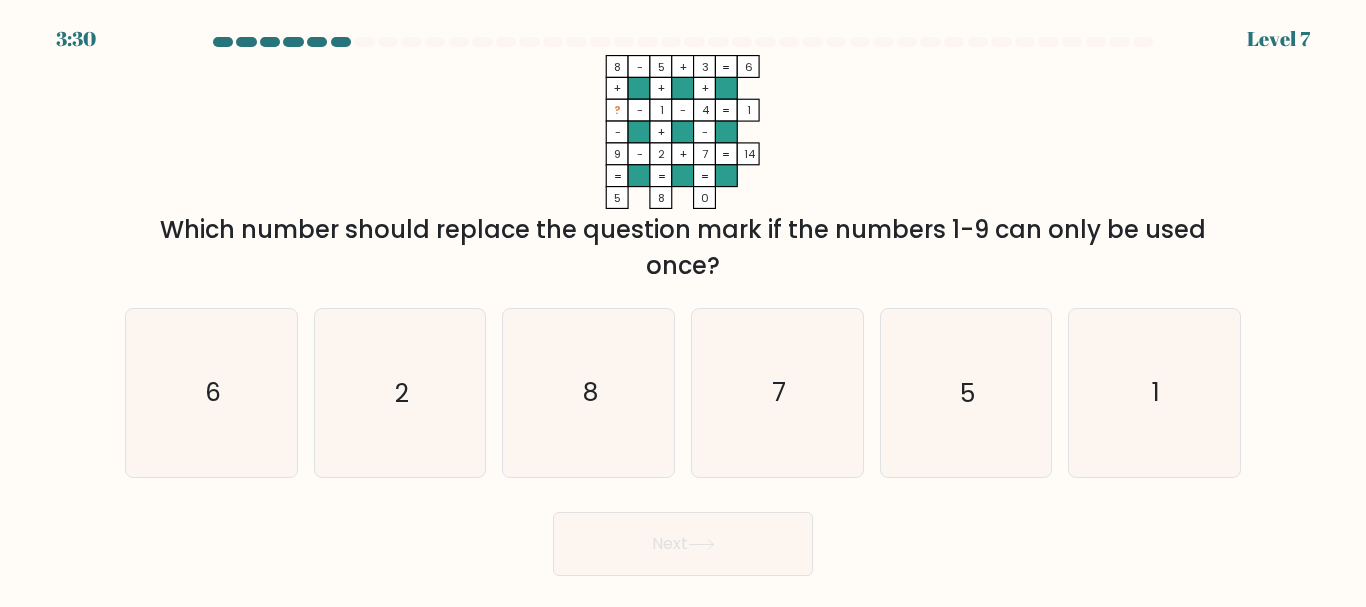 click on "[NUMBER] - [NUMBER] + [NUMBER] [NUMBER] + + + ? - [NUMBER] - [NUMBER] - + - [NUMBER] - [NUMBER] + [NUMBER] = [NUMBER] = = = = [NUMBER] [NUMBER] [NUMBER] =
Which number should replace the question mark if the numbers 1-9 can only be used once?" at bounding box center [683, 169] 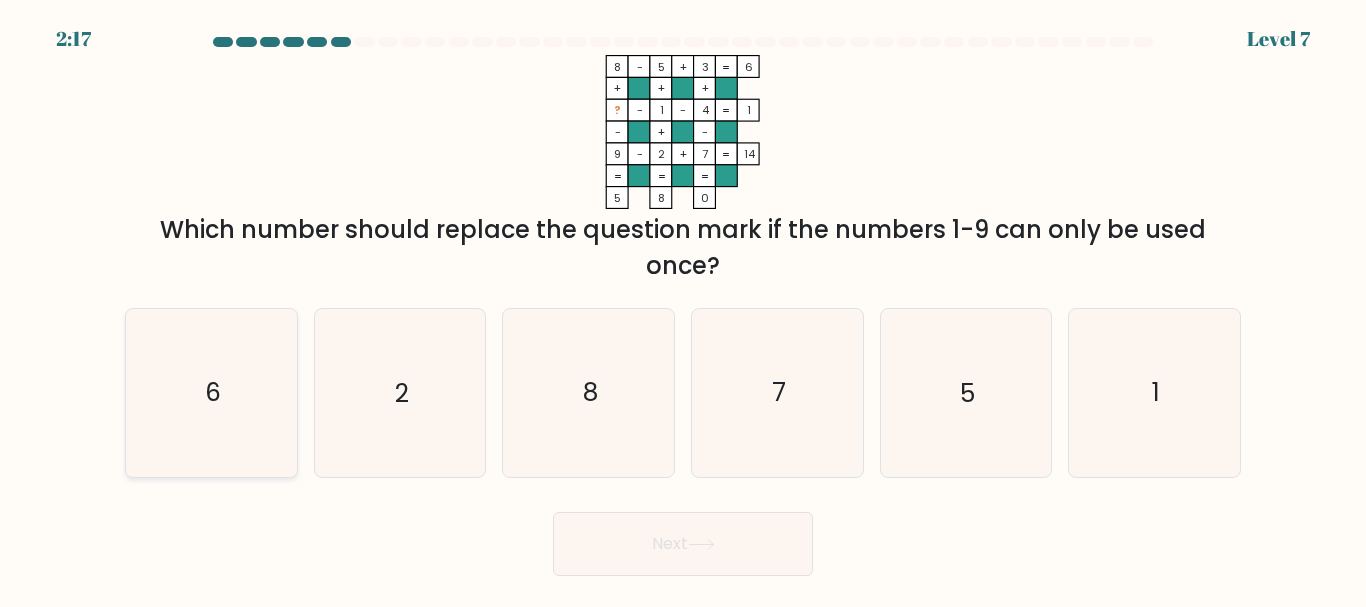 click on "6" 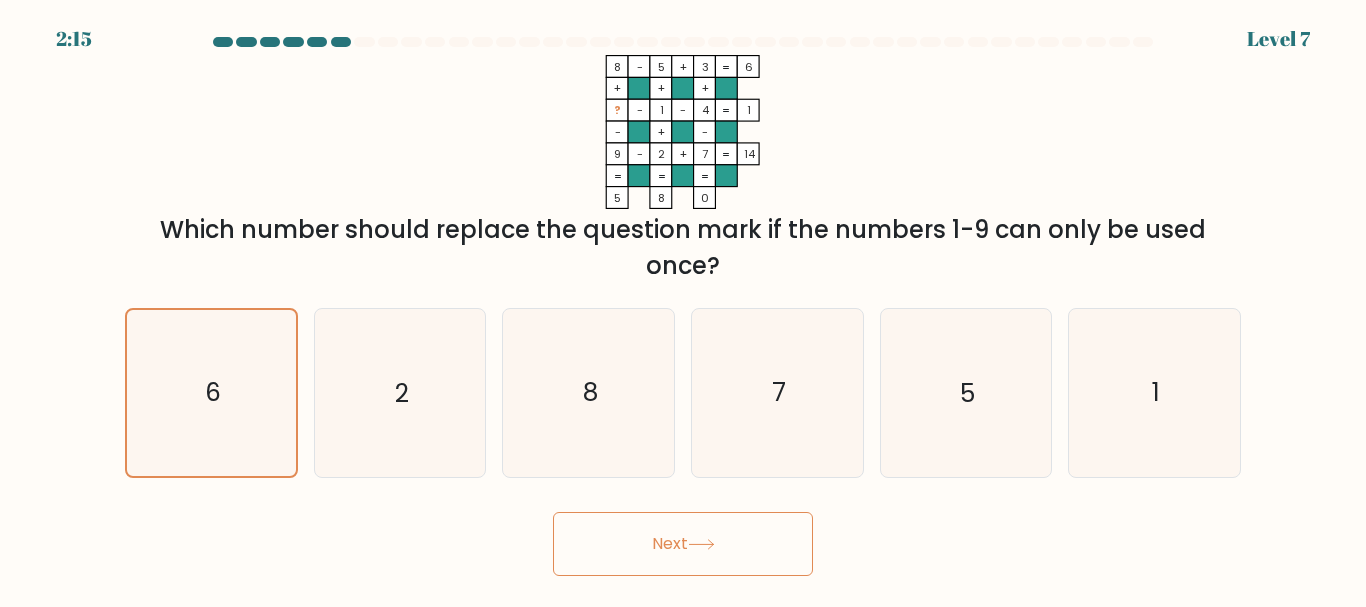click on "Next" at bounding box center (683, 544) 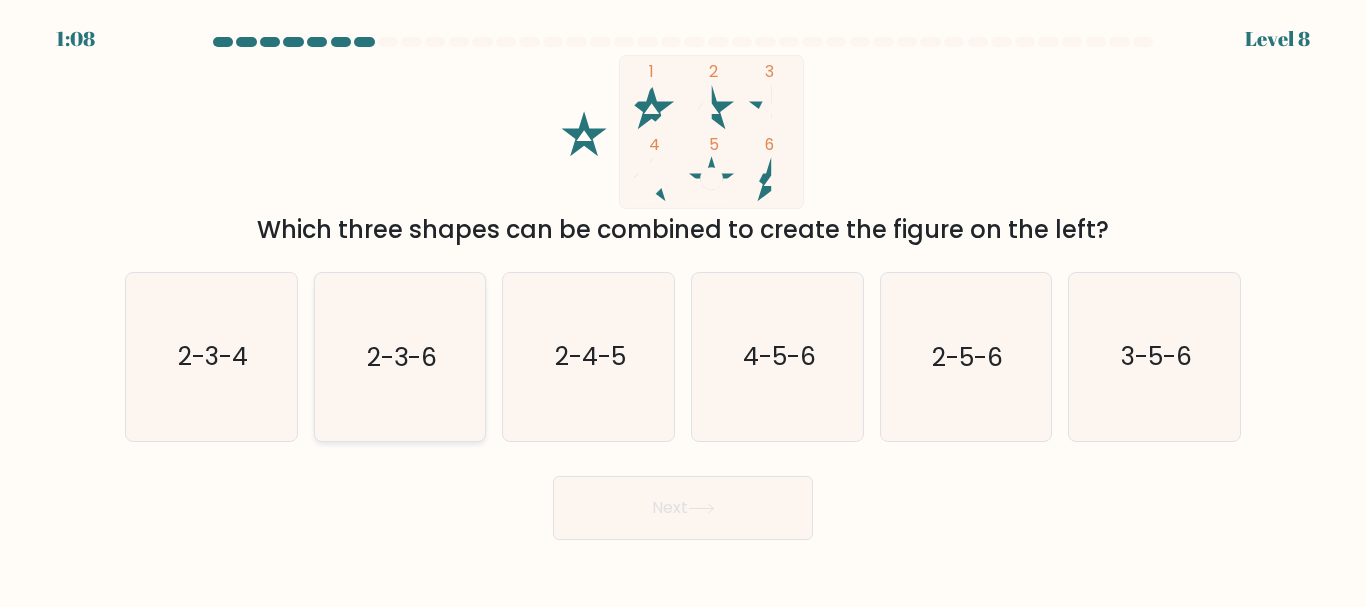 click on "2-3-6" 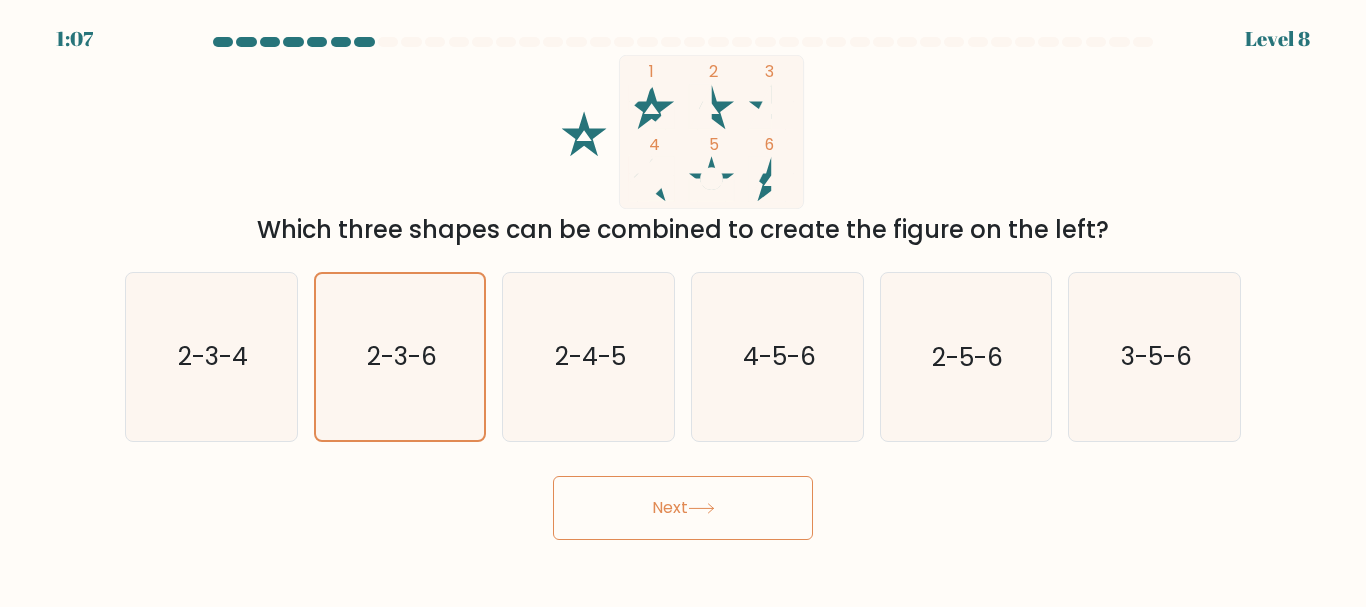 click on "Next" at bounding box center (683, 508) 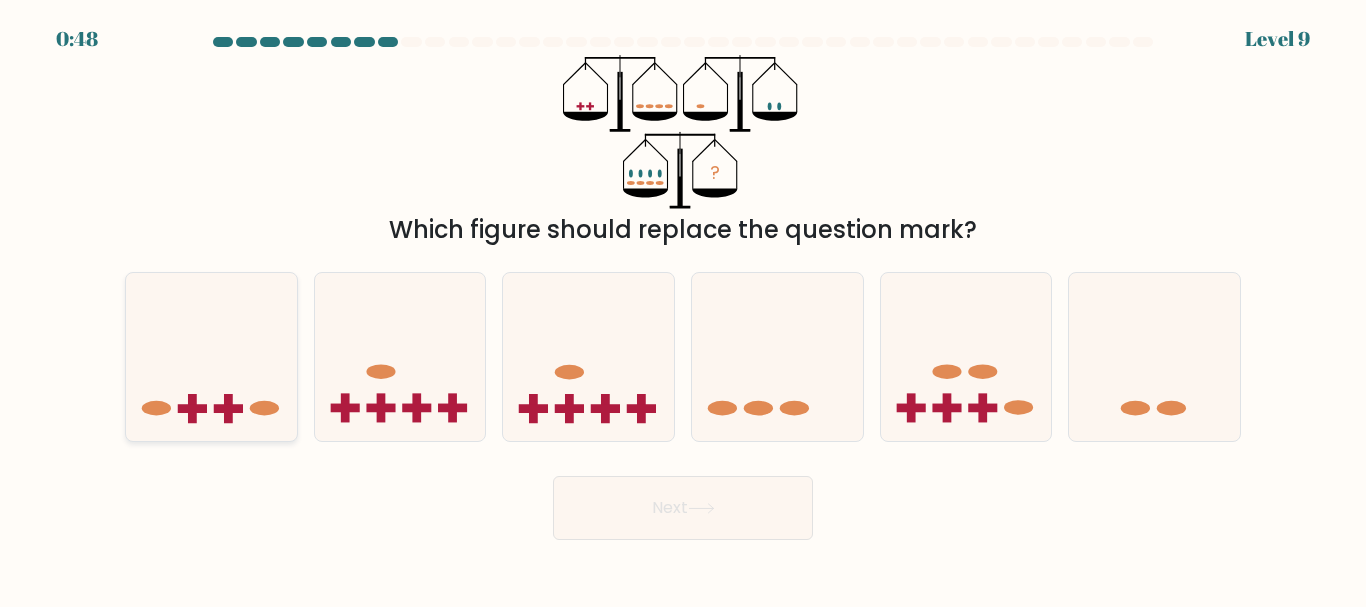 click 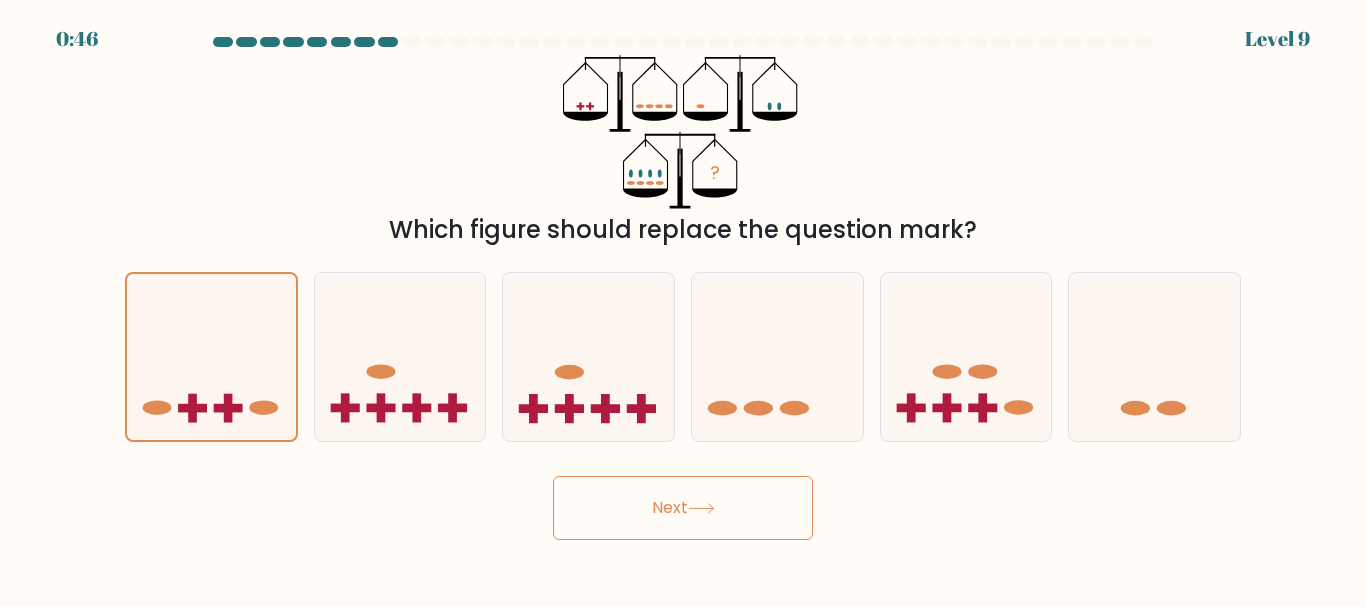 click 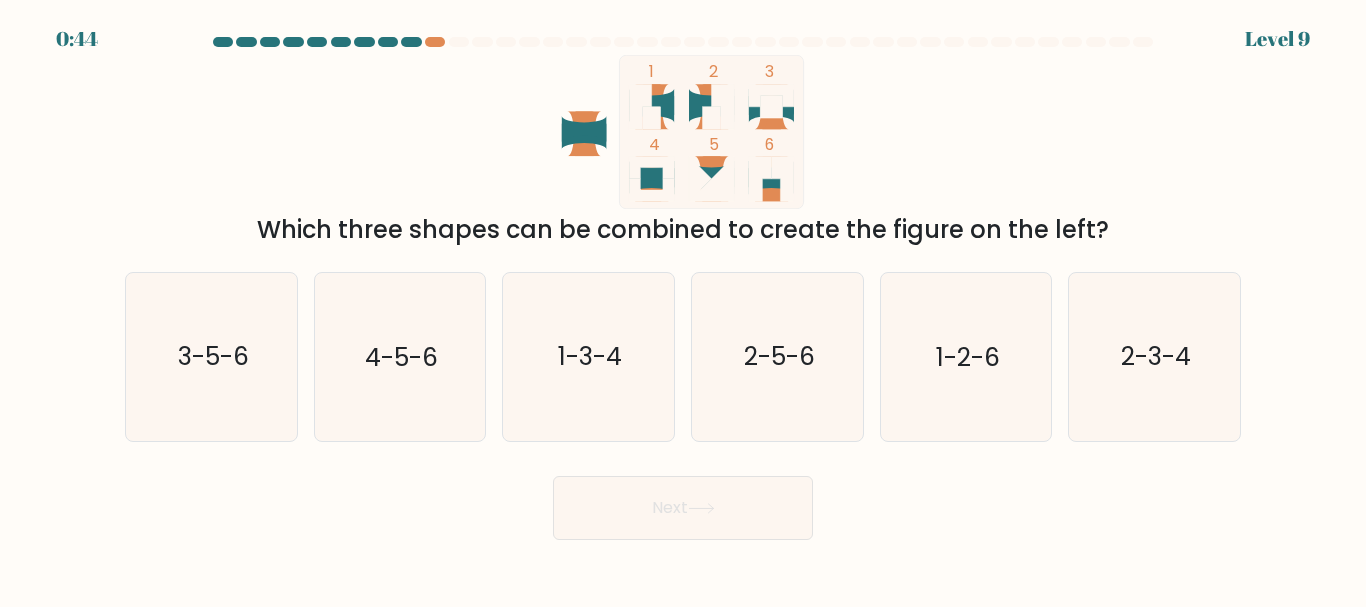 scroll, scrollTop: 0, scrollLeft: 0, axis: both 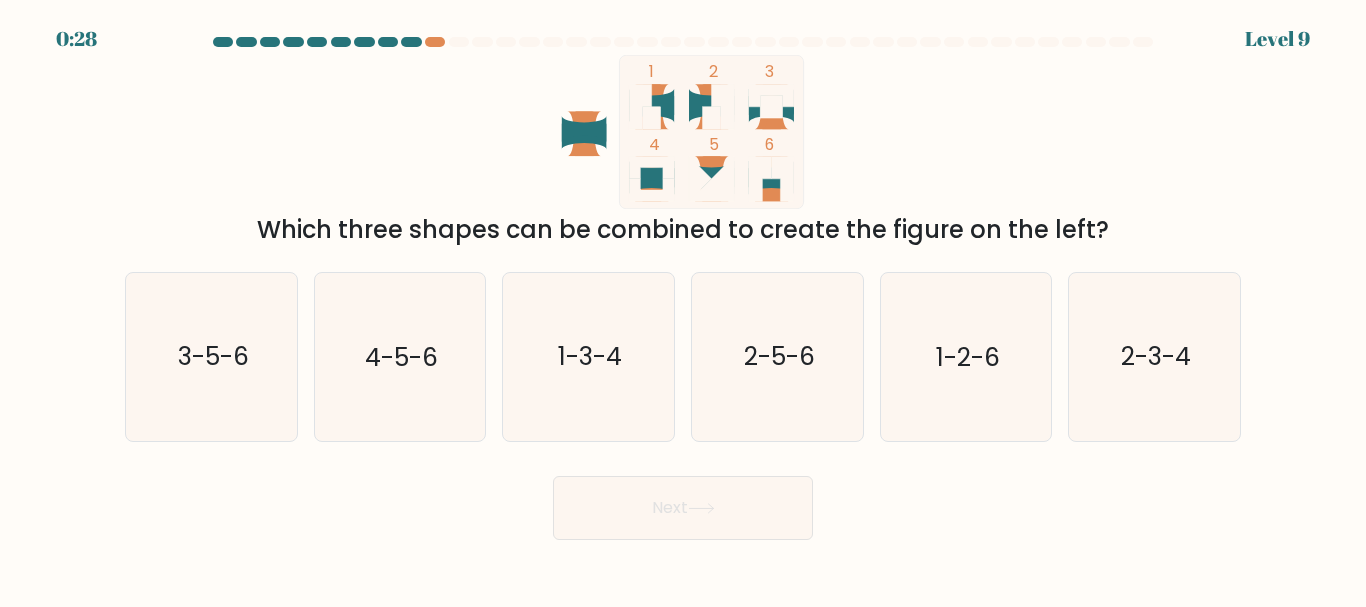 click at bounding box center [683, 288] 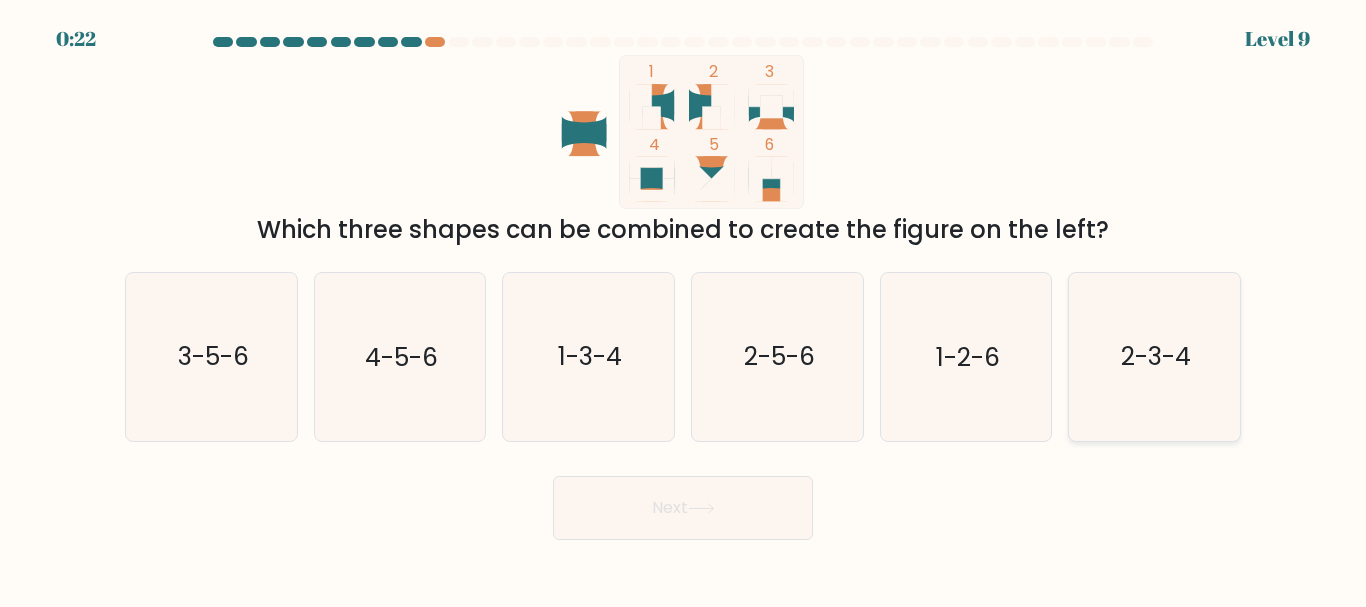 click on "2-3-4" 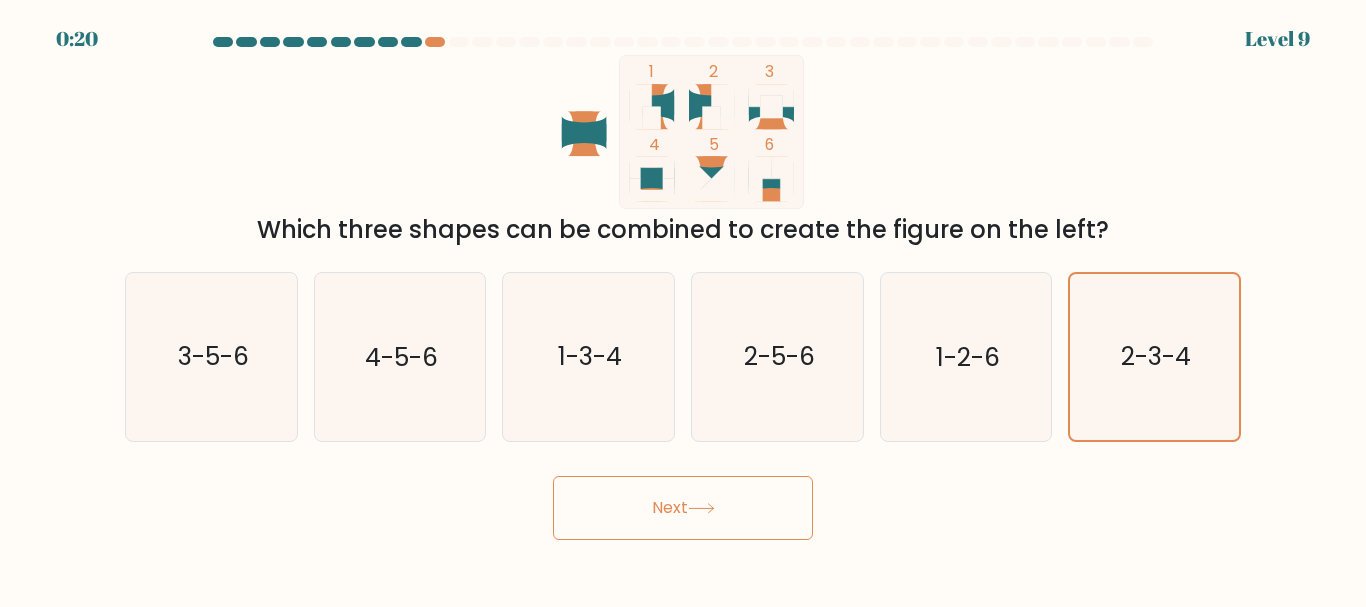 click on "Next" at bounding box center [683, 508] 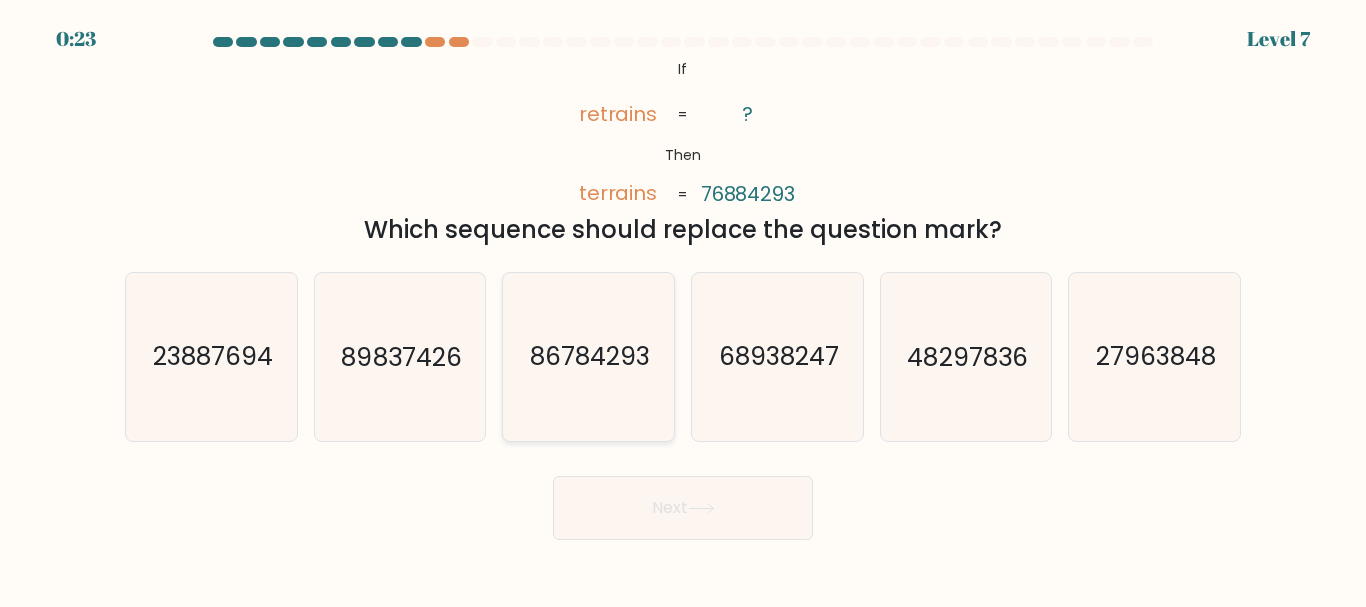 click on "86784293" 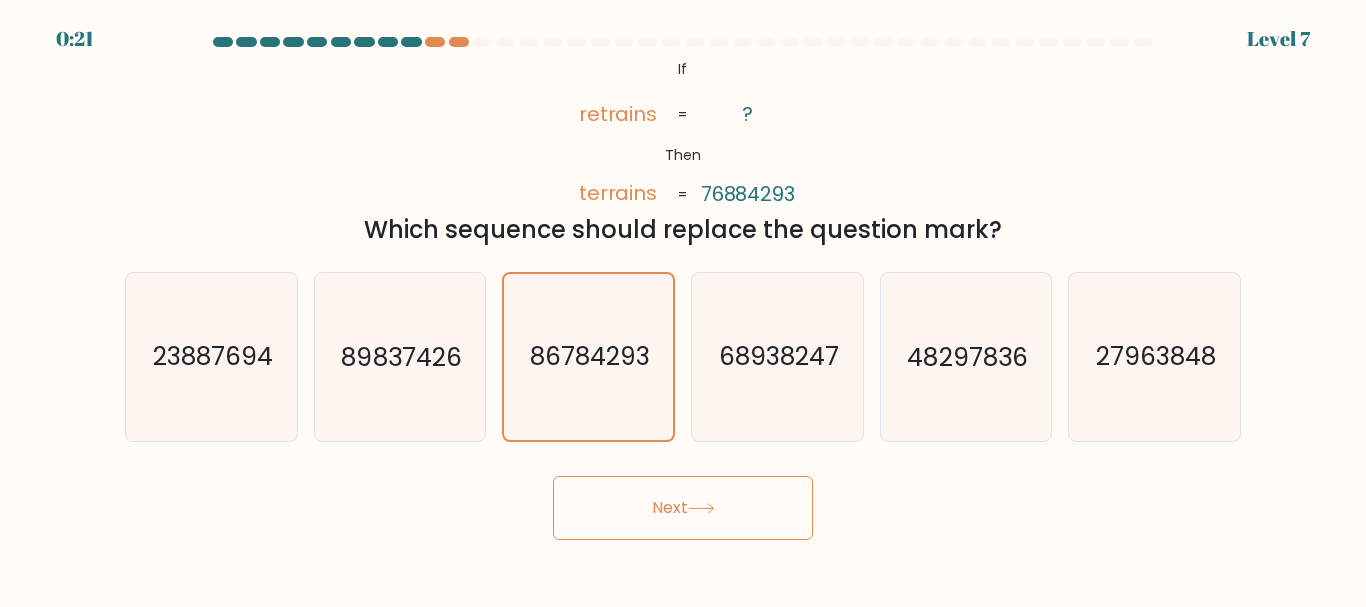 click on "Next" at bounding box center [683, 508] 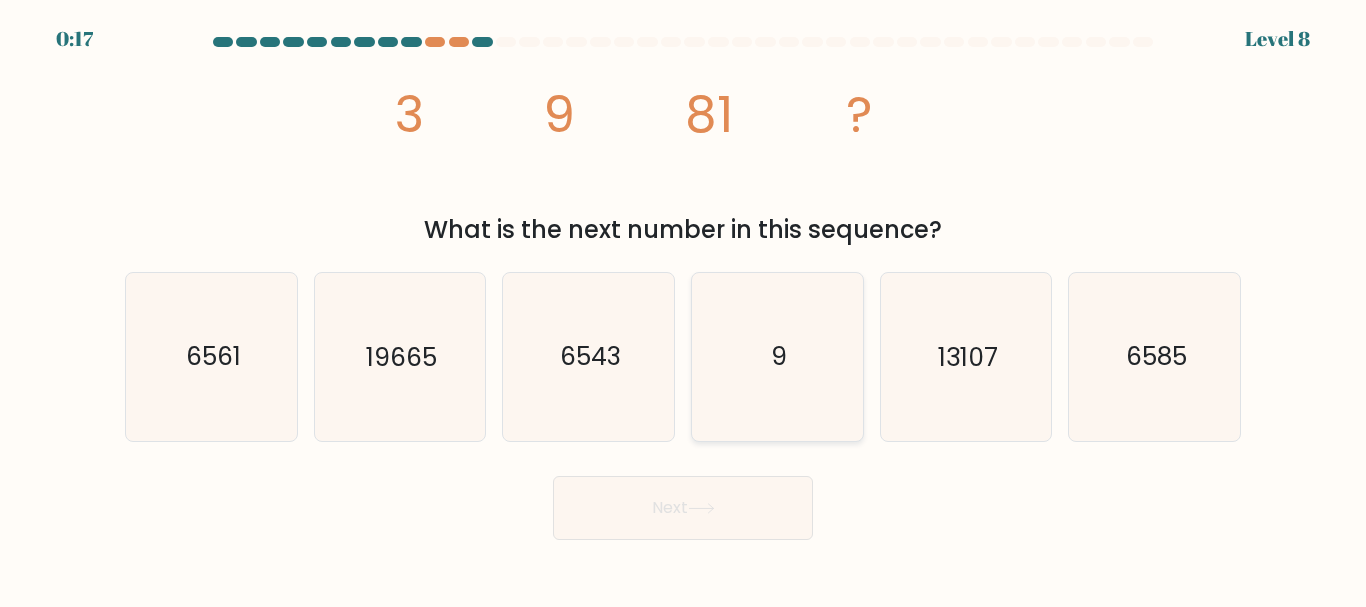 click on "9" 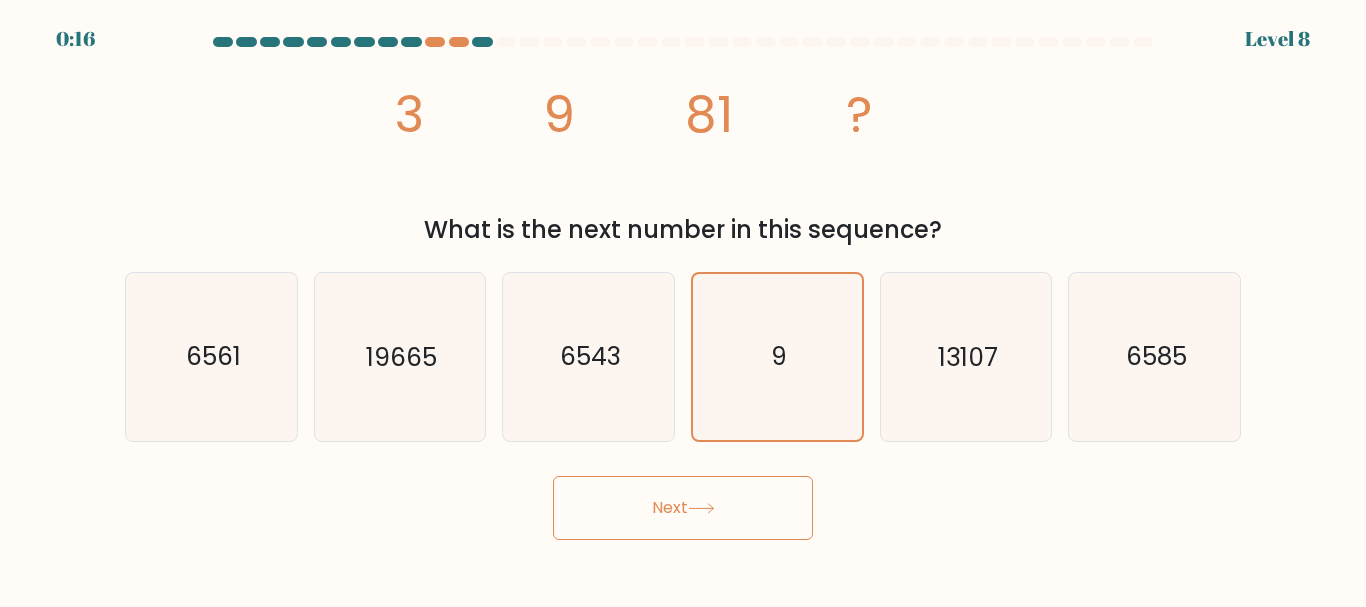 click on "Next" at bounding box center [683, 508] 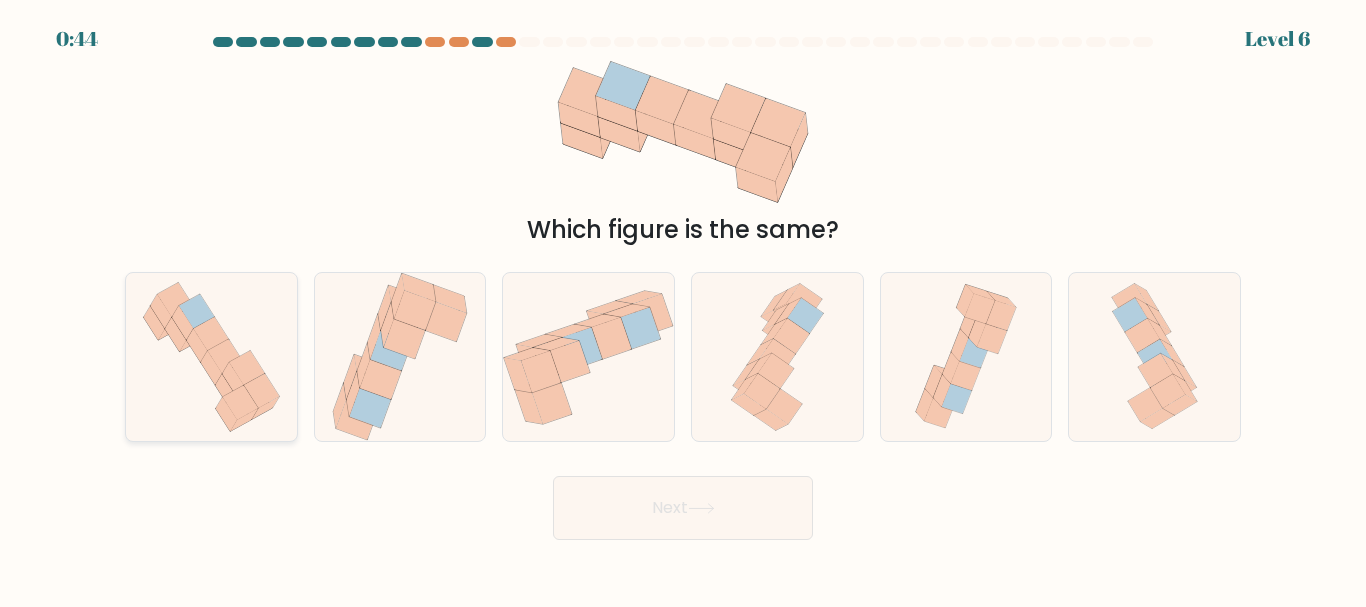 click 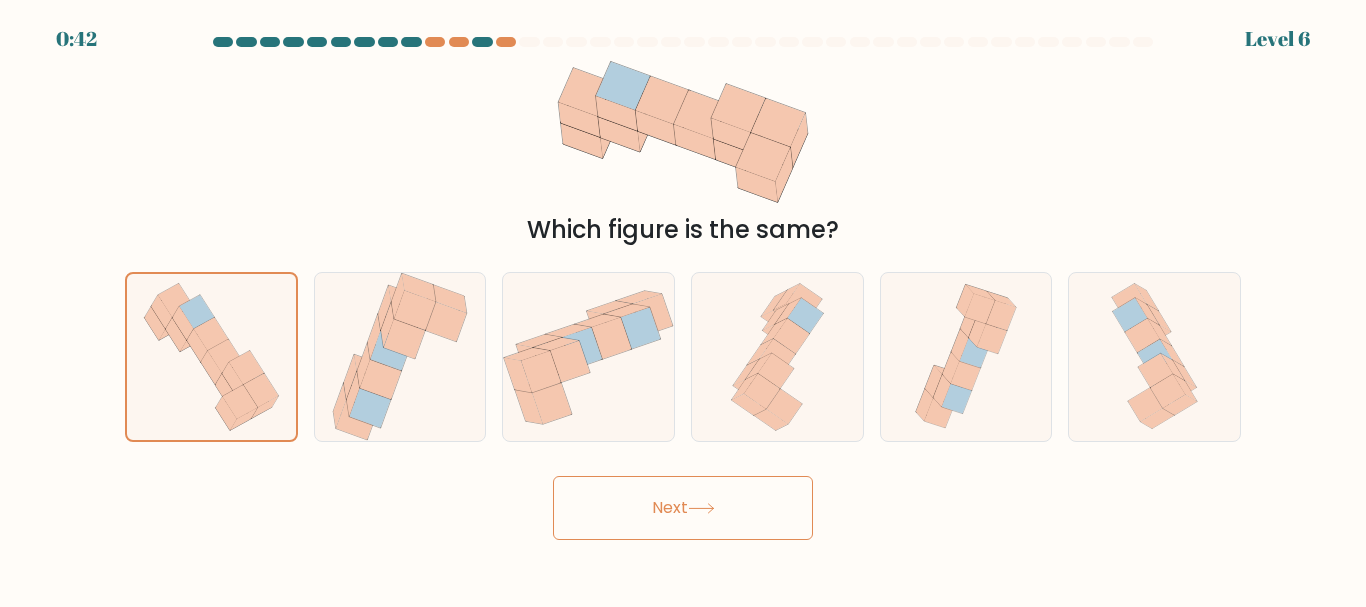 click on "Next" at bounding box center (683, 508) 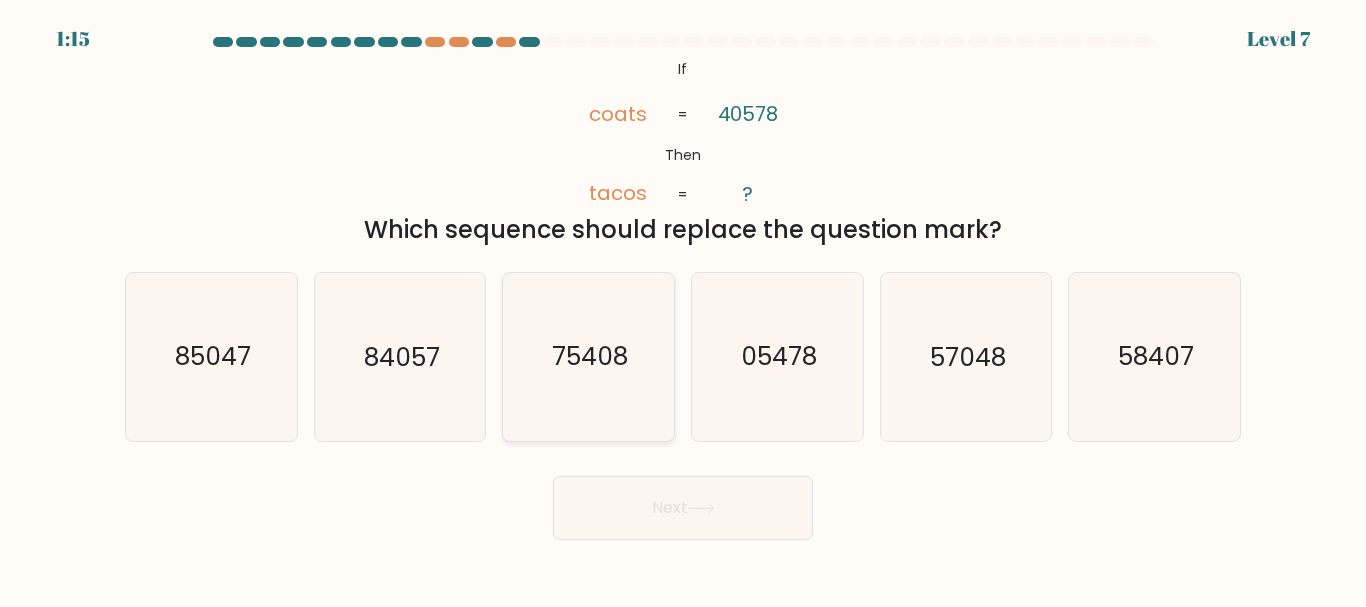 click on "75408" 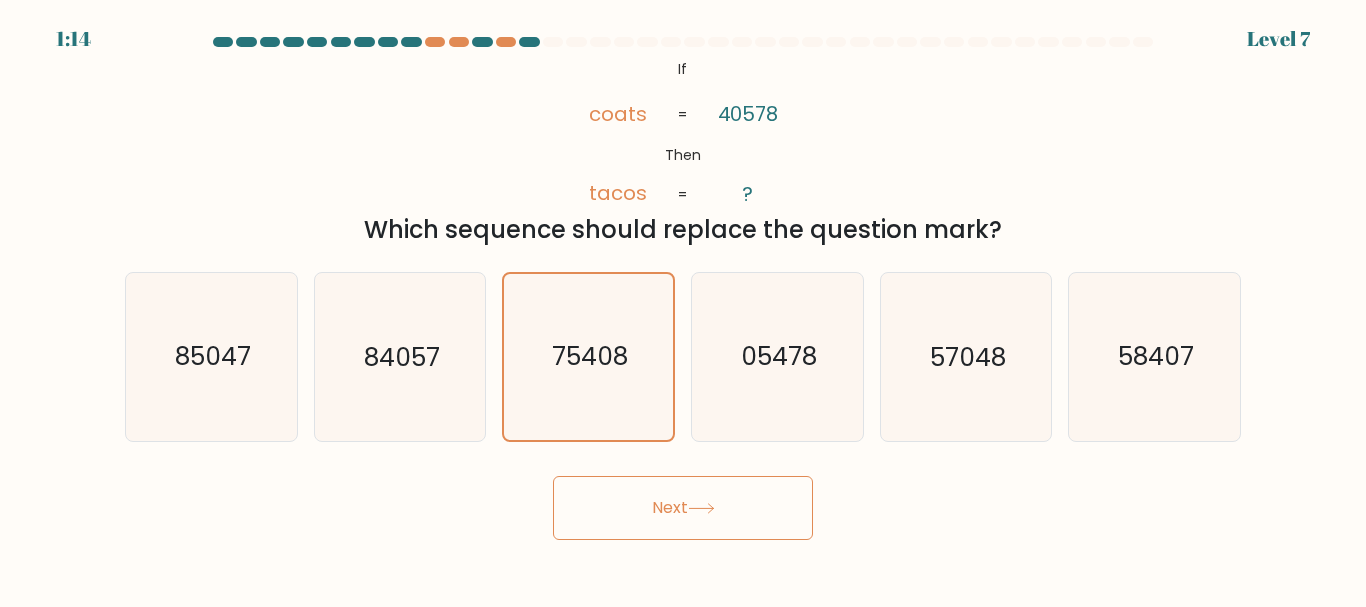 click on "Next" at bounding box center [683, 508] 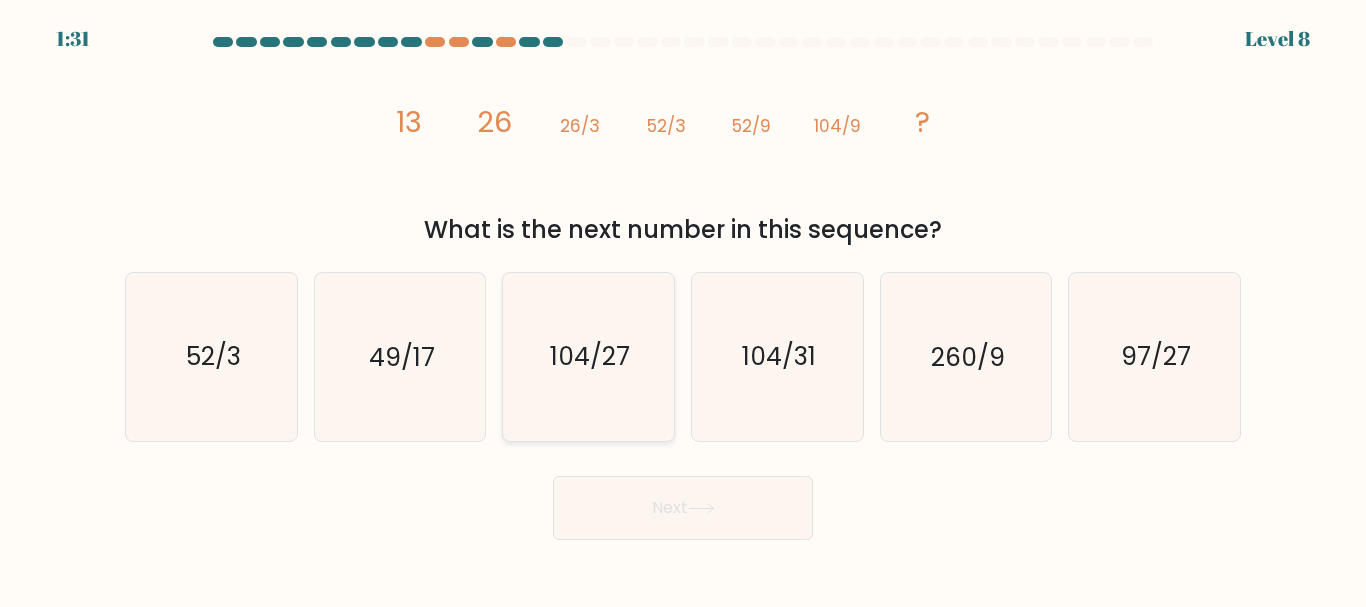 click on "104/27" 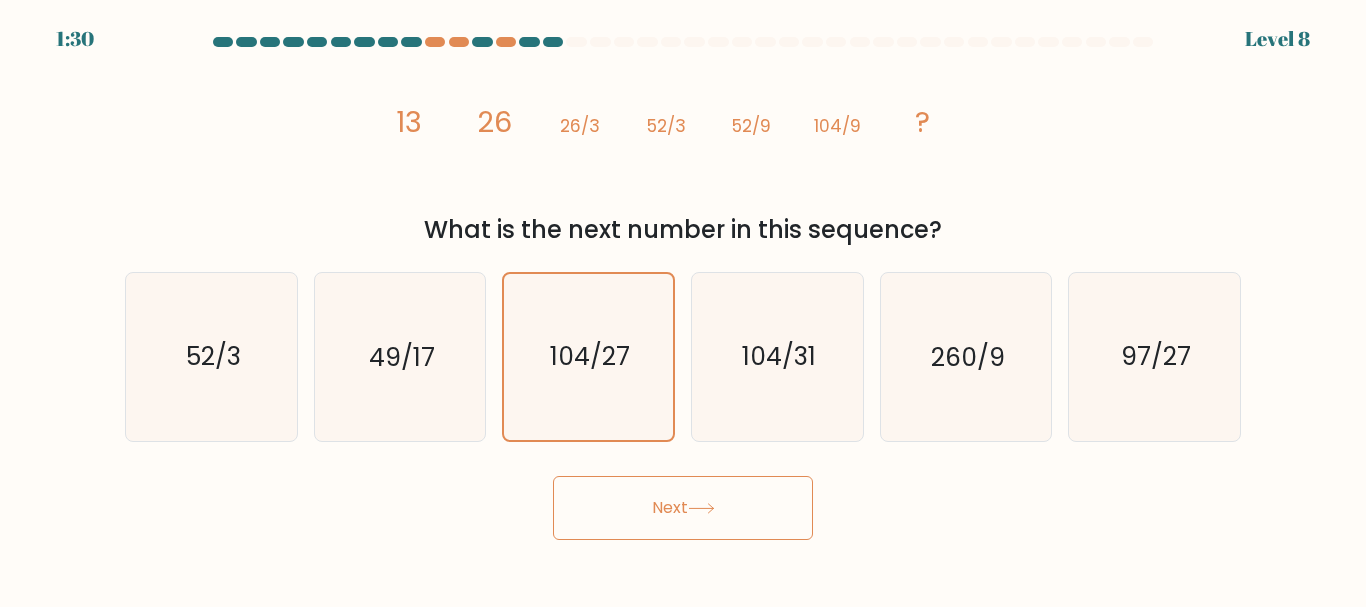 click on "Next" at bounding box center (683, 508) 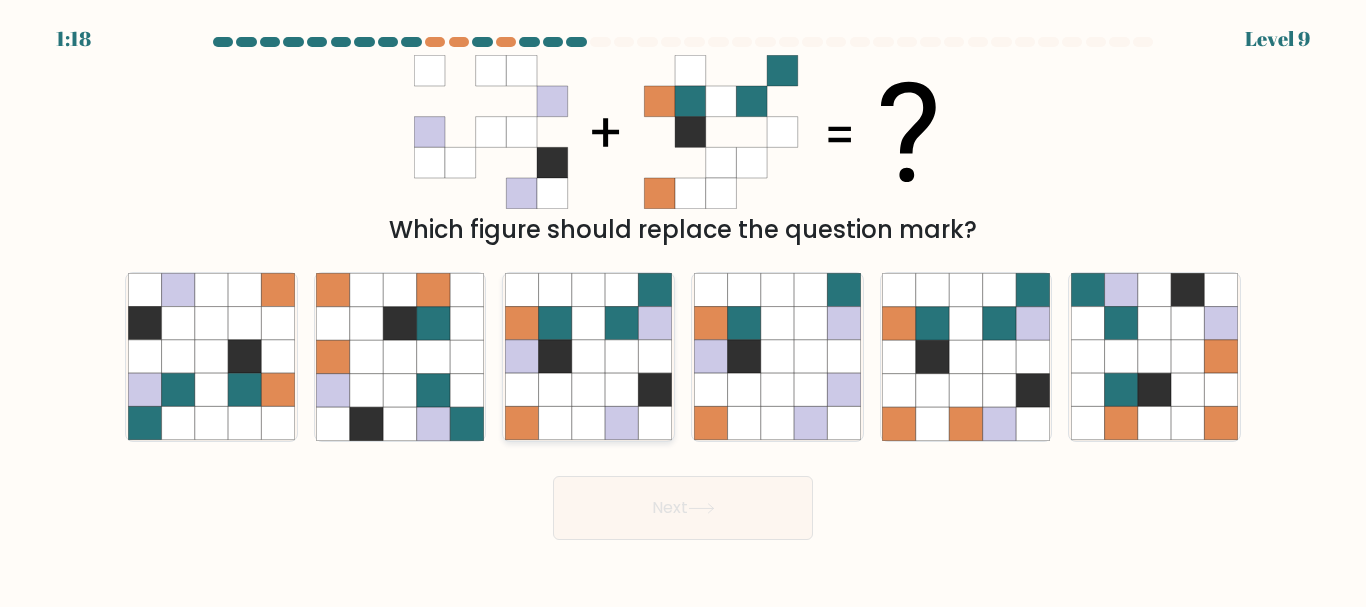 click 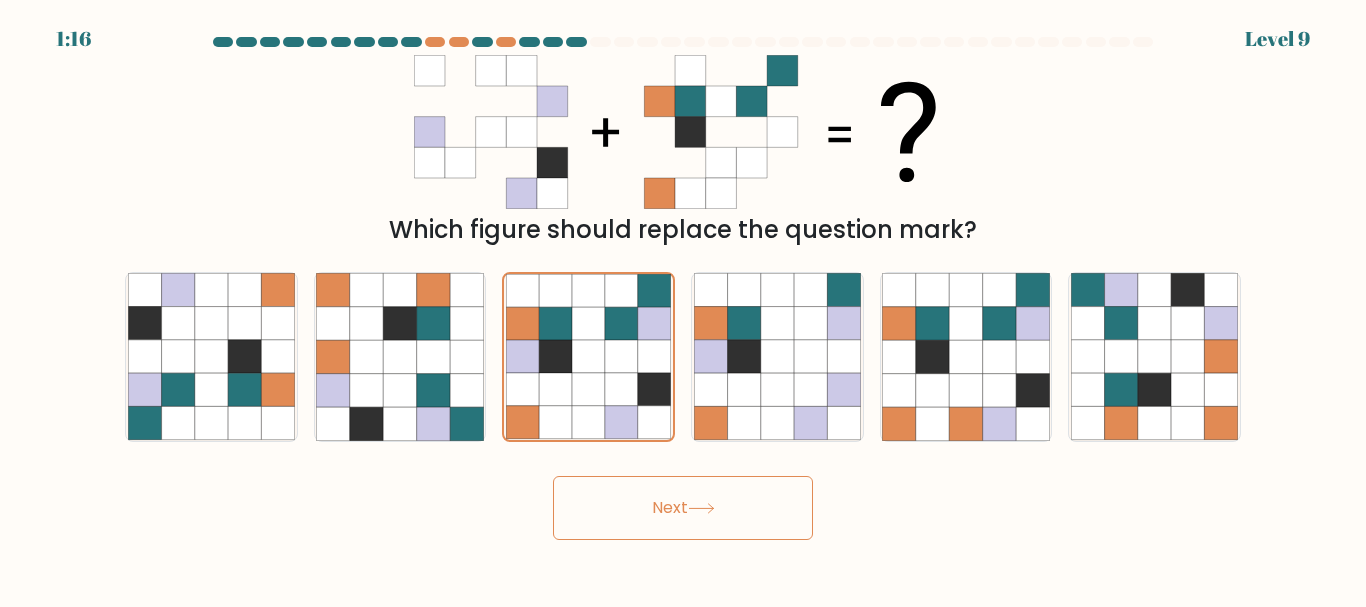 click on "Next" at bounding box center [683, 508] 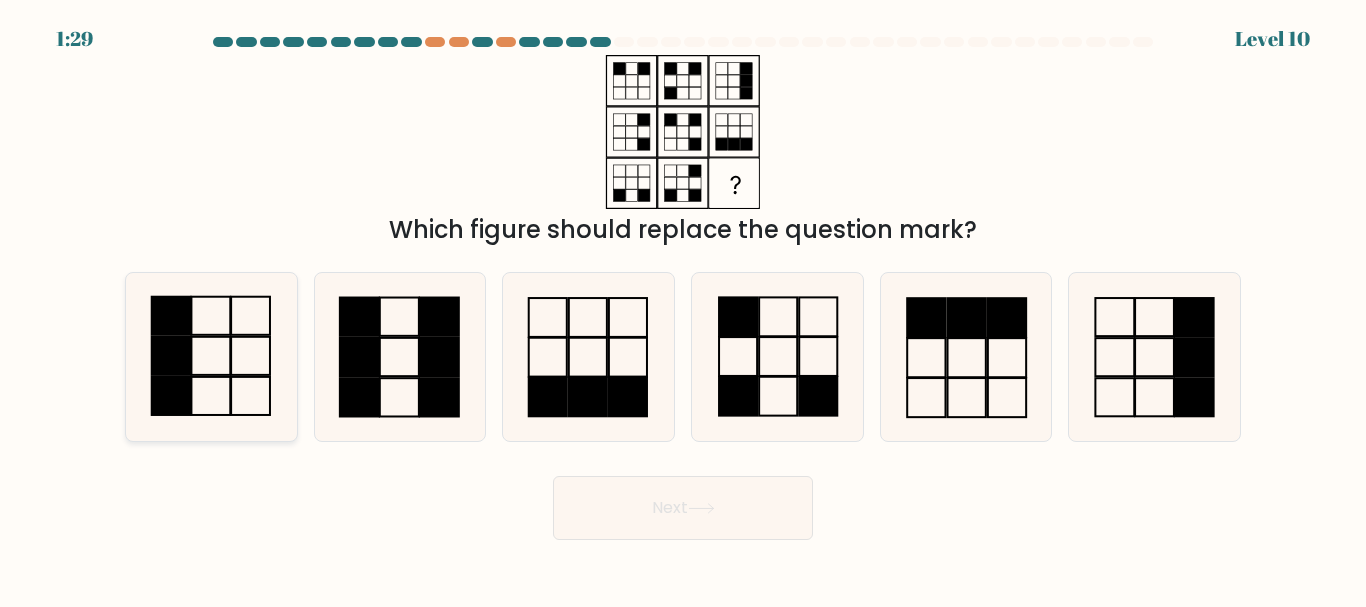 click 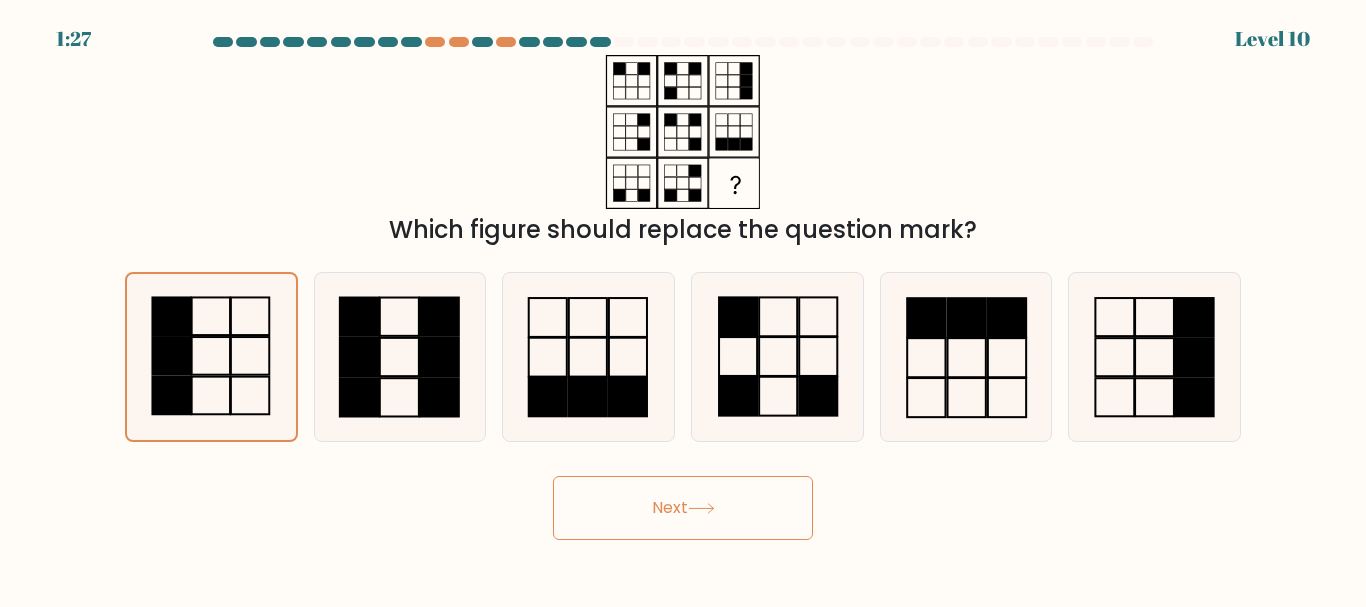 click on "Next" at bounding box center (683, 508) 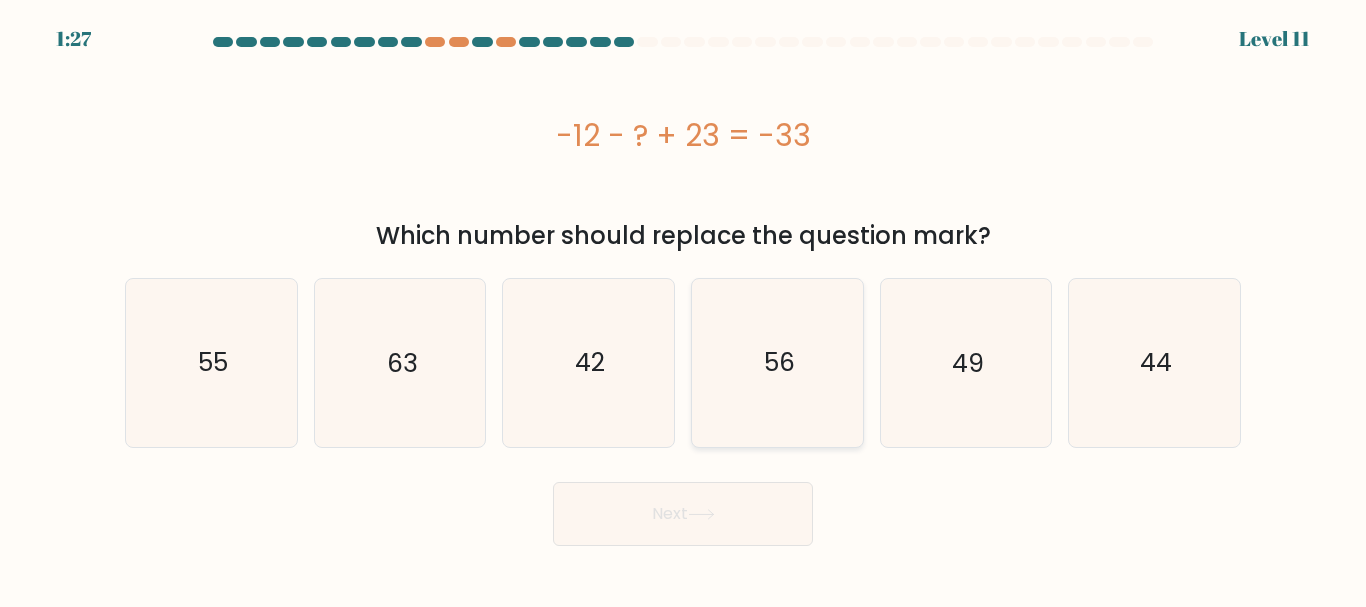 click on "56" 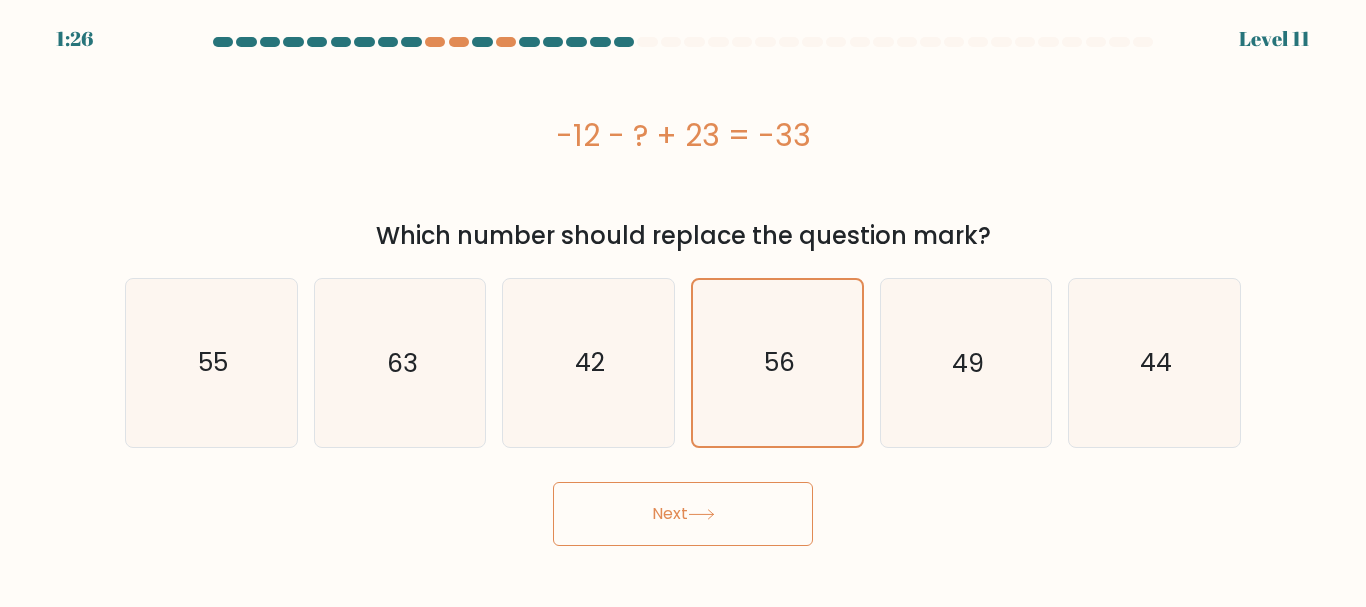 click on "Next" at bounding box center [683, 514] 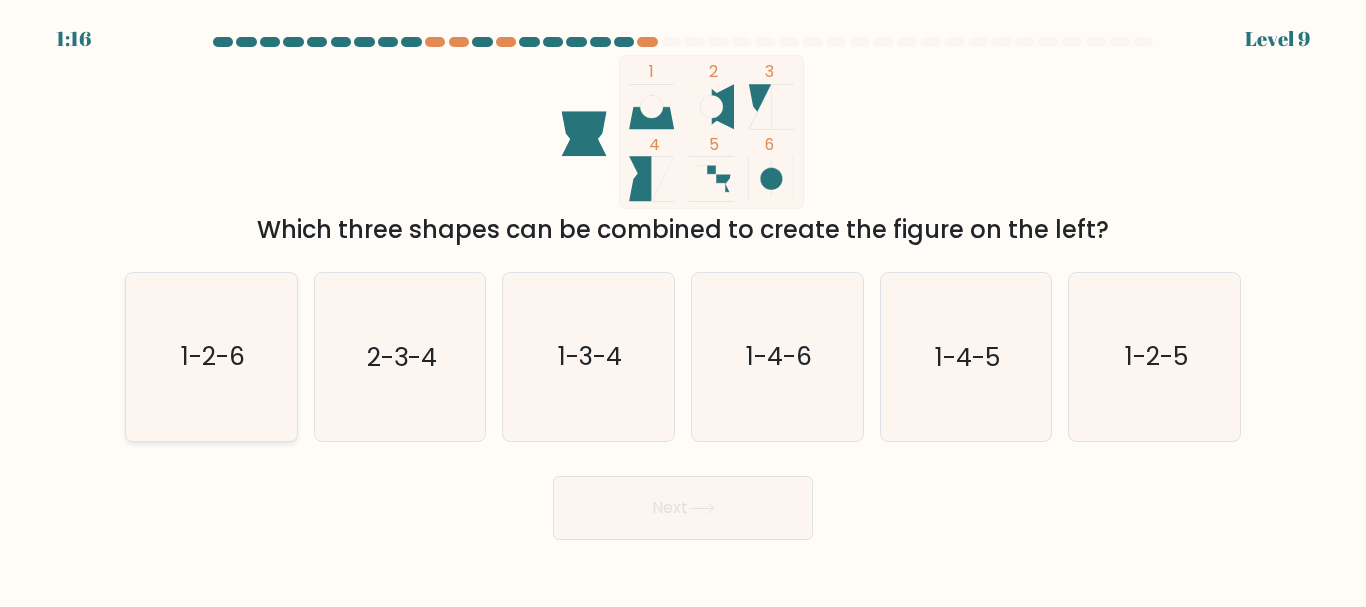 click on "1-2-6" 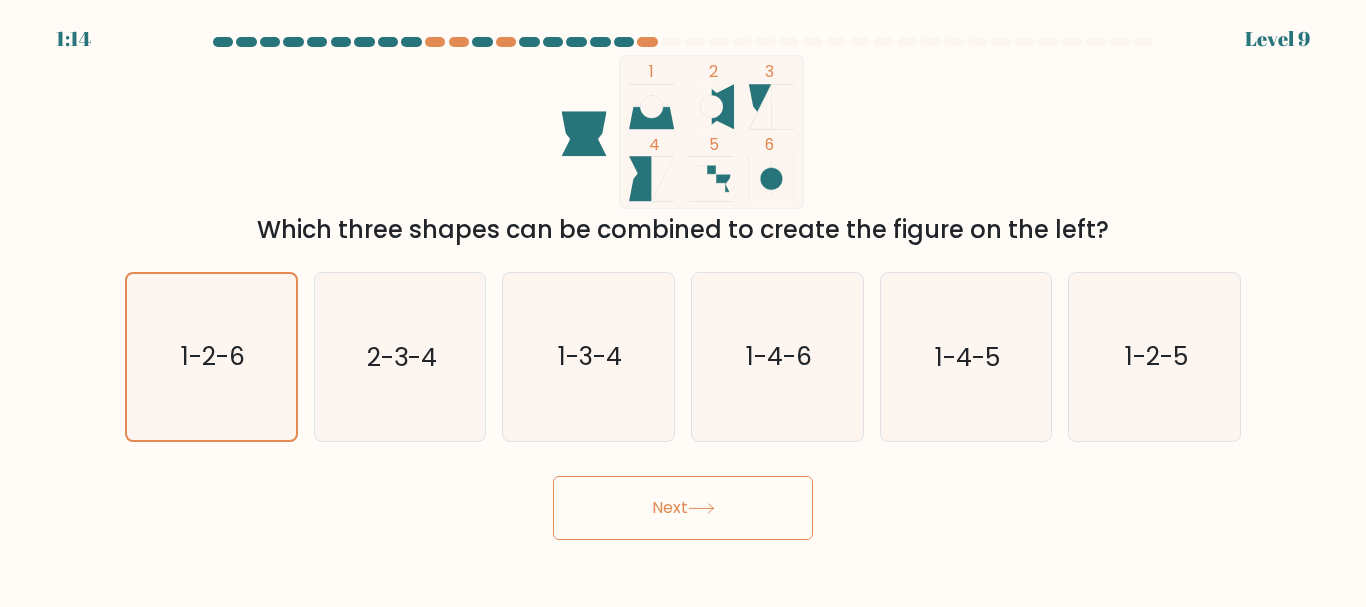 click on "Next" at bounding box center [683, 508] 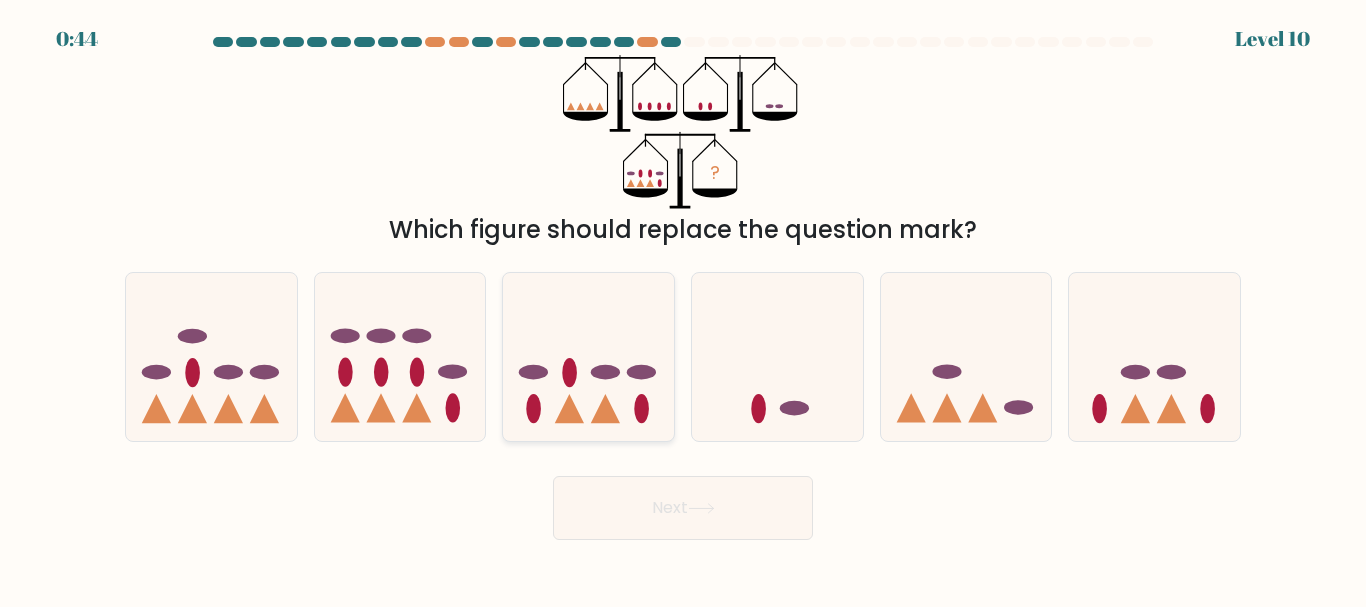 click 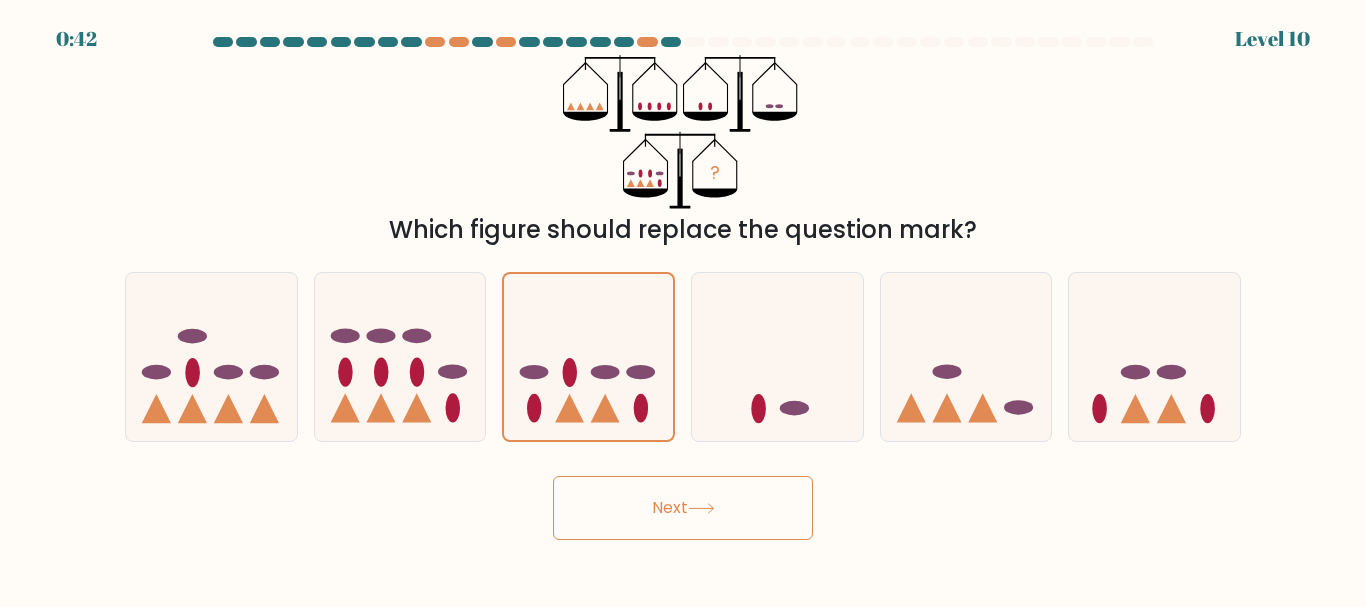 click on "Next" at bounding box center [683, 508] 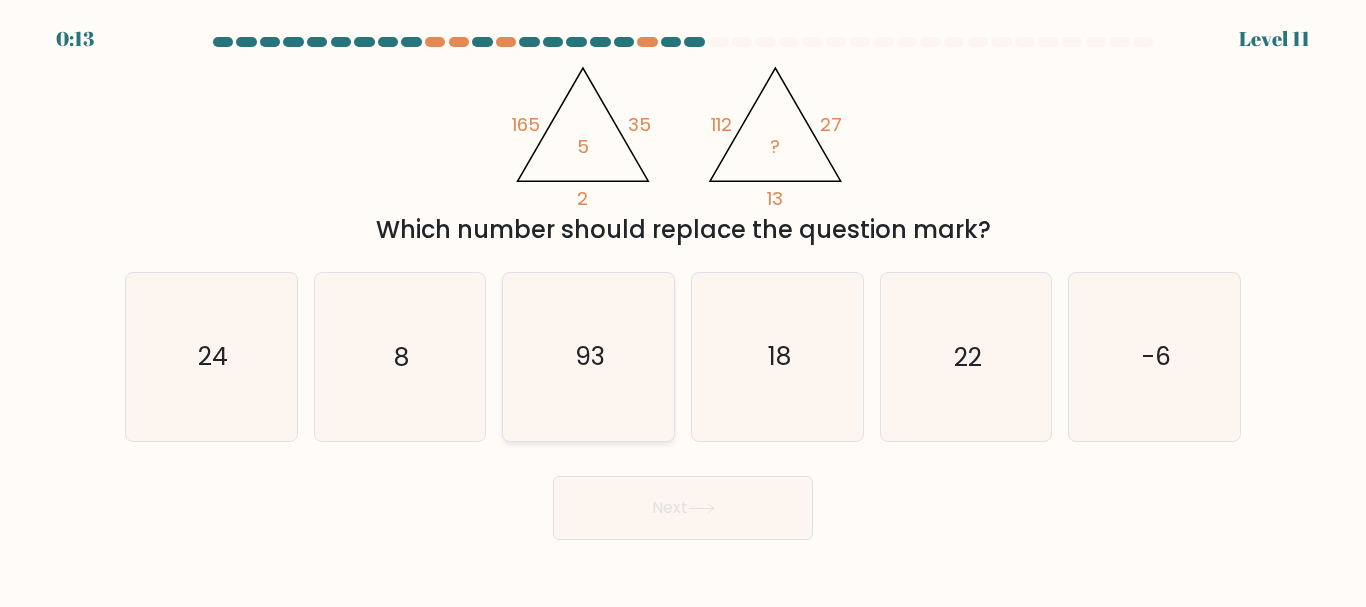 click on "93" 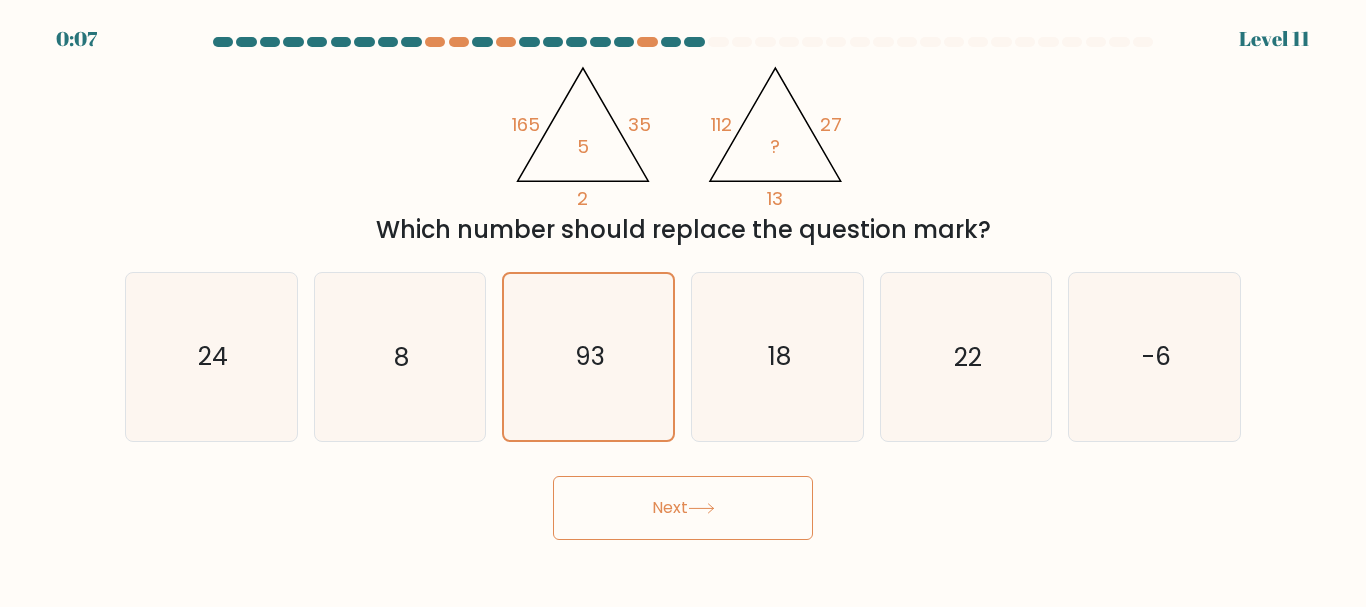 click on "Next" at bounding box center (683, 508) 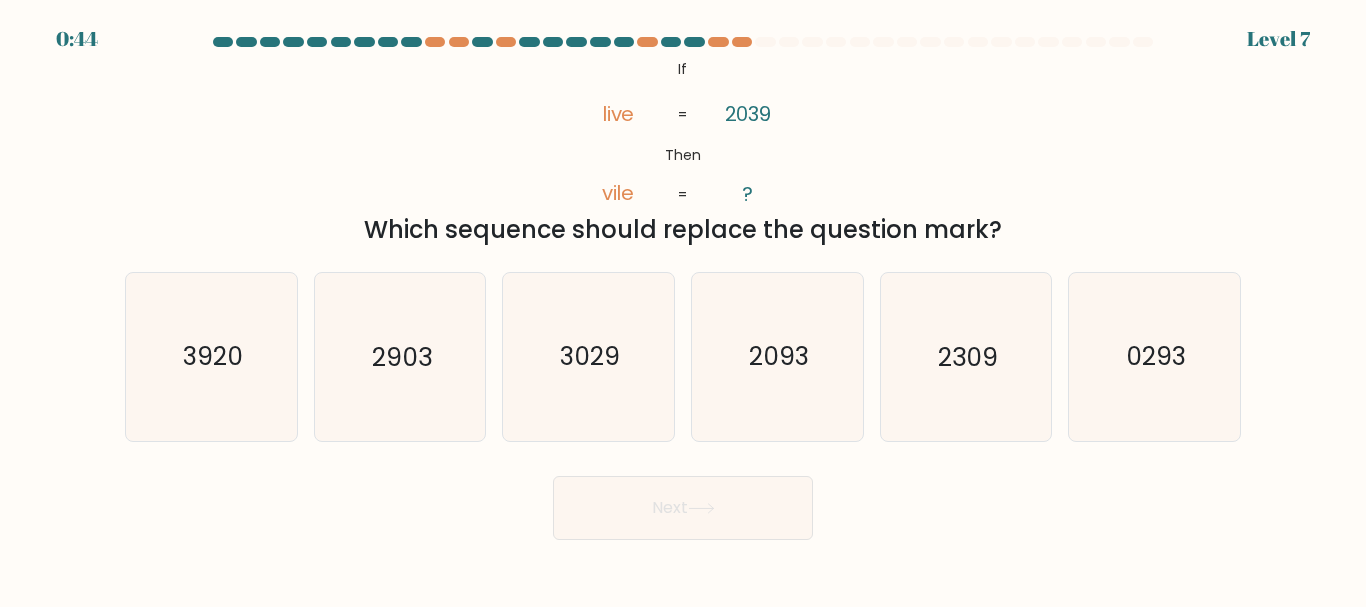 scroll, scrollTop: 0, scrollLeft: 0, axis: both 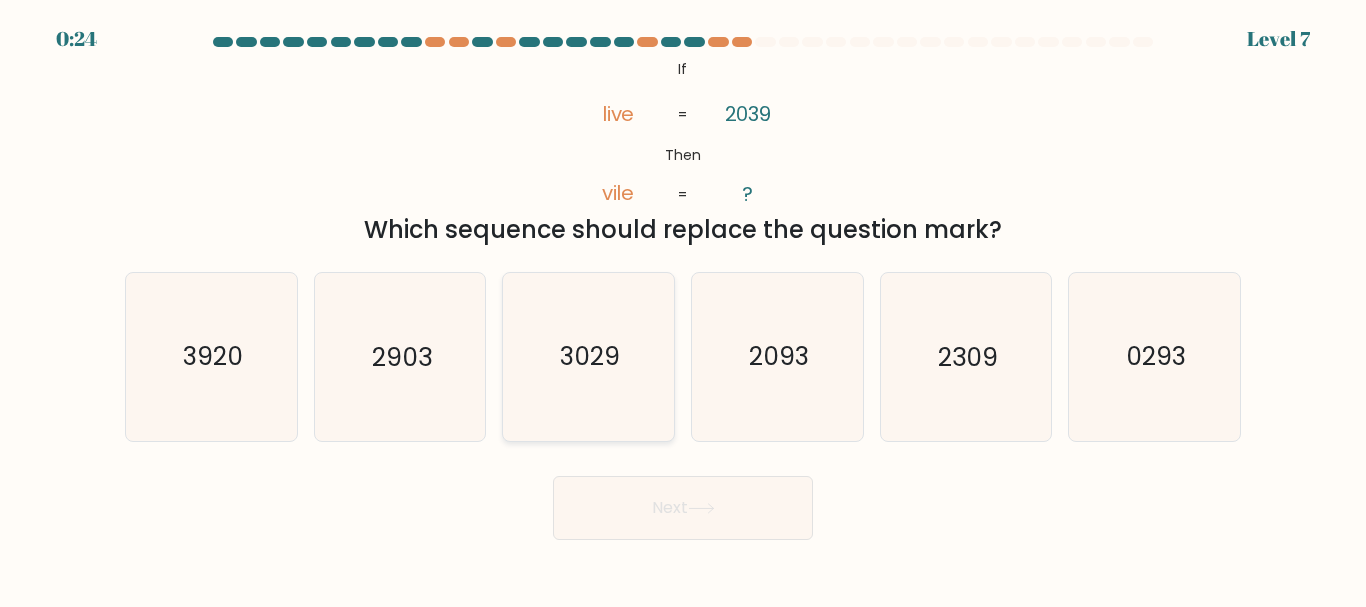 click on "3029" 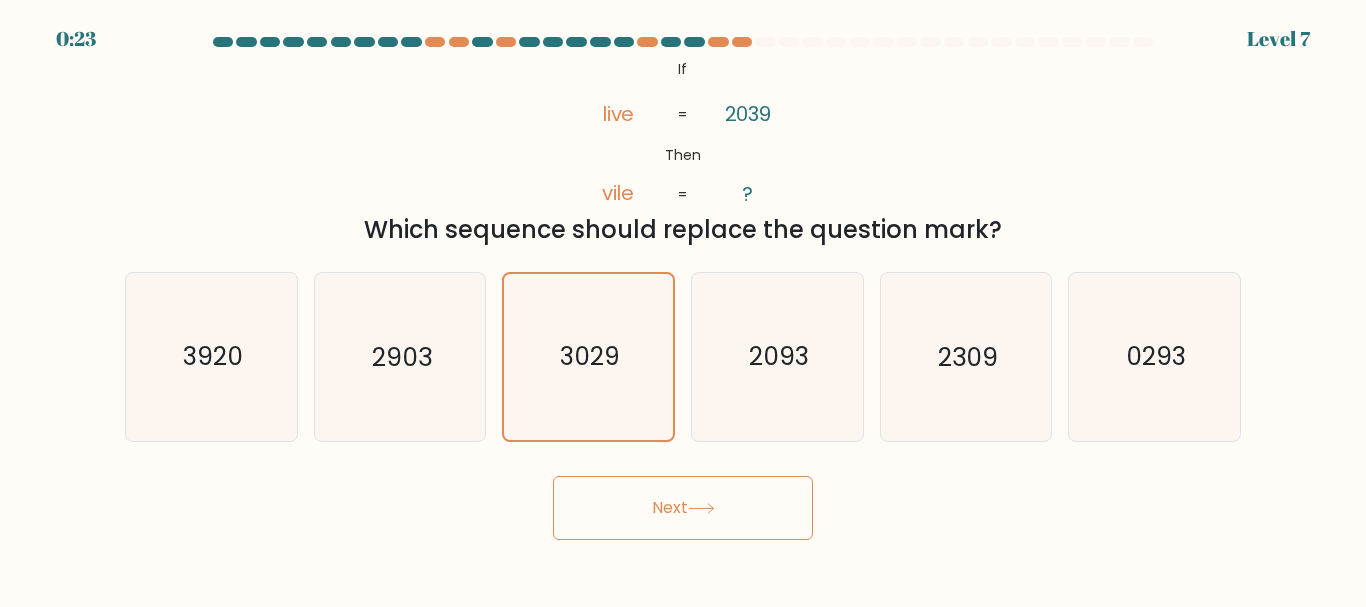 click on "Next" at bounding box center [683, 508] 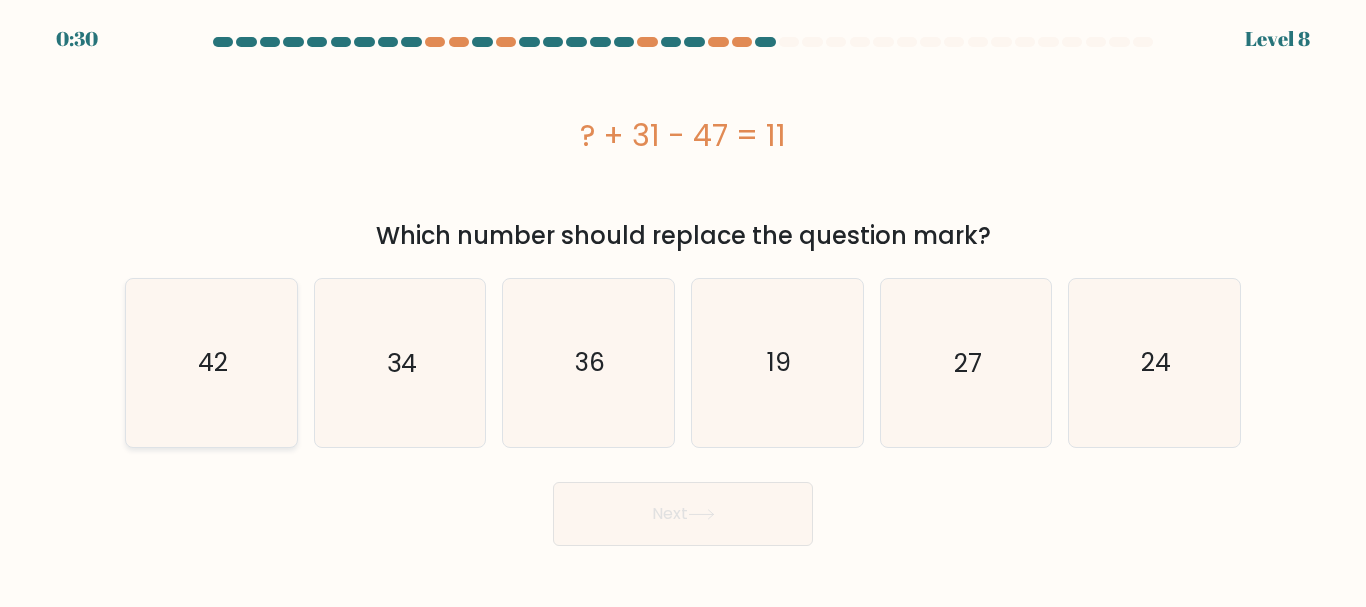 click on "42" 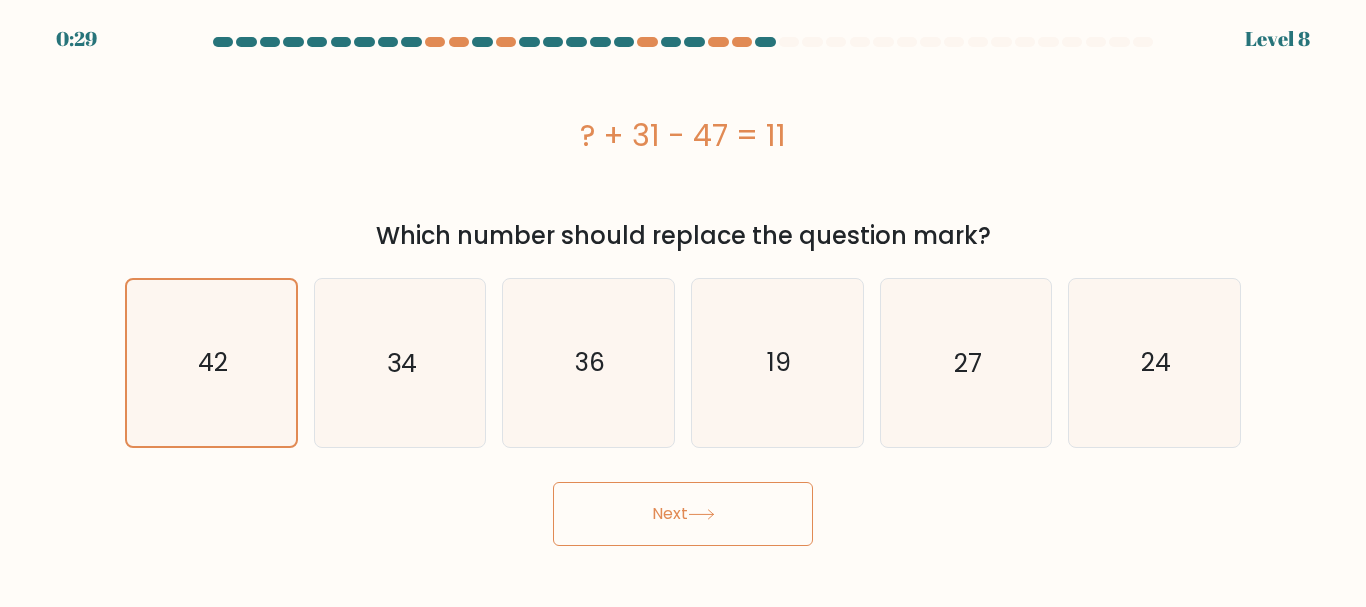 click on "Next" at bounding box center [683, 514] 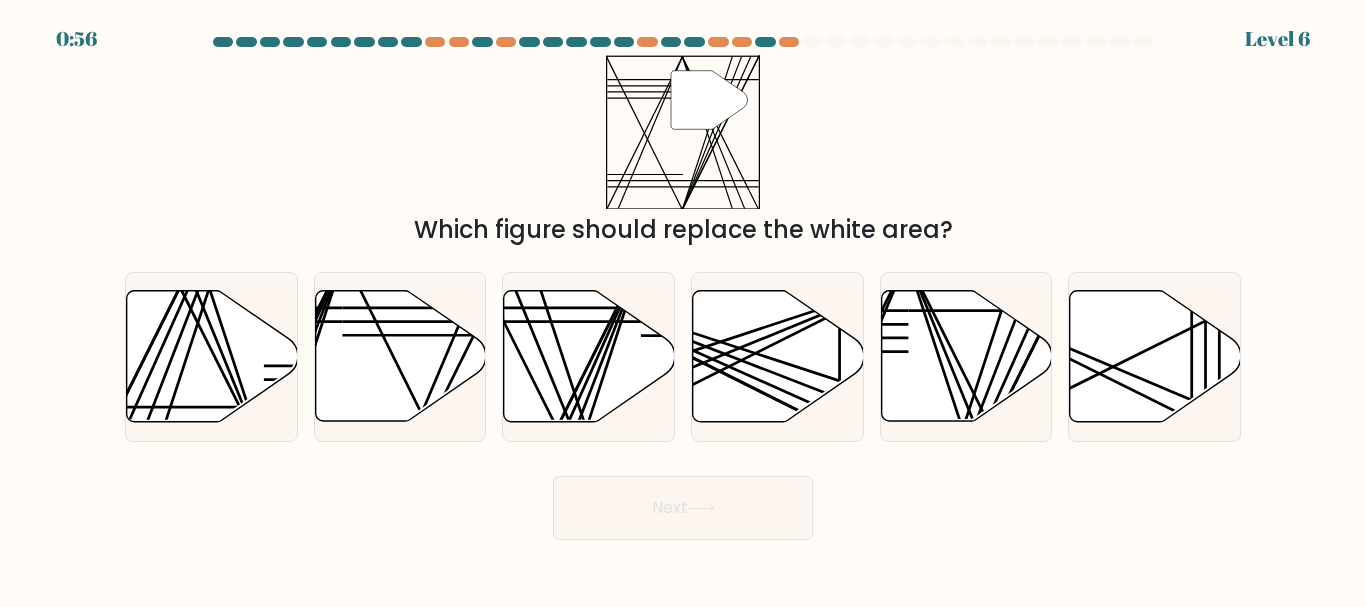 click on "0:56
Level 6" at bounding box center [683, 303] 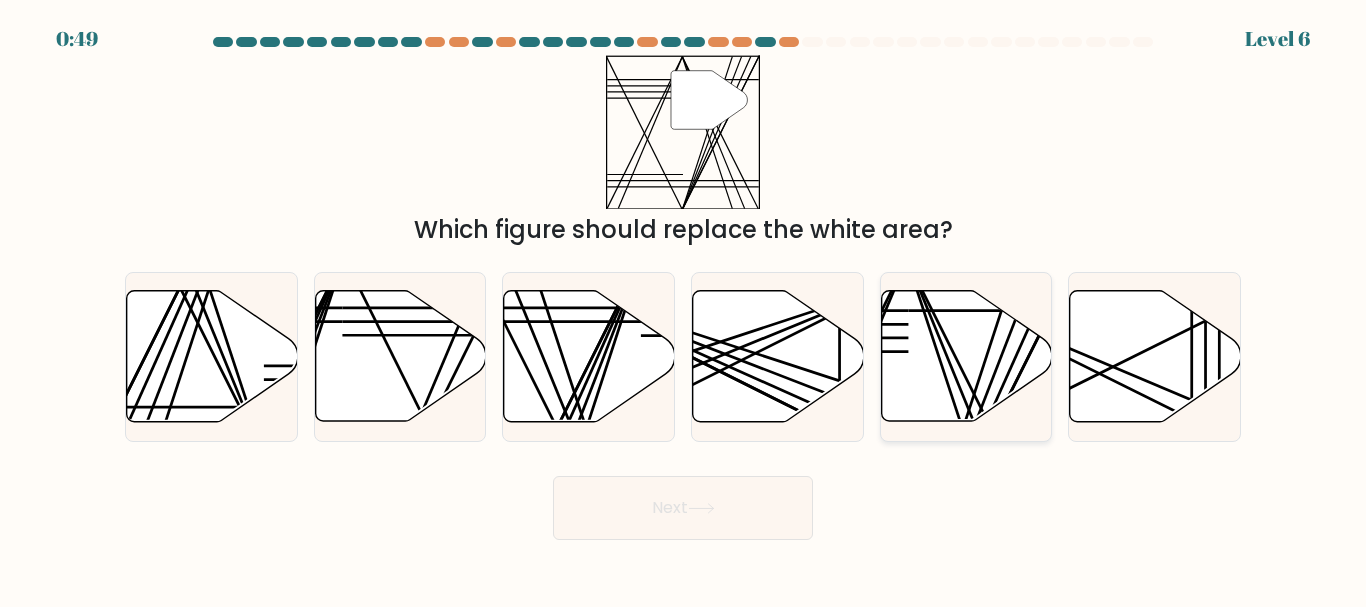 click 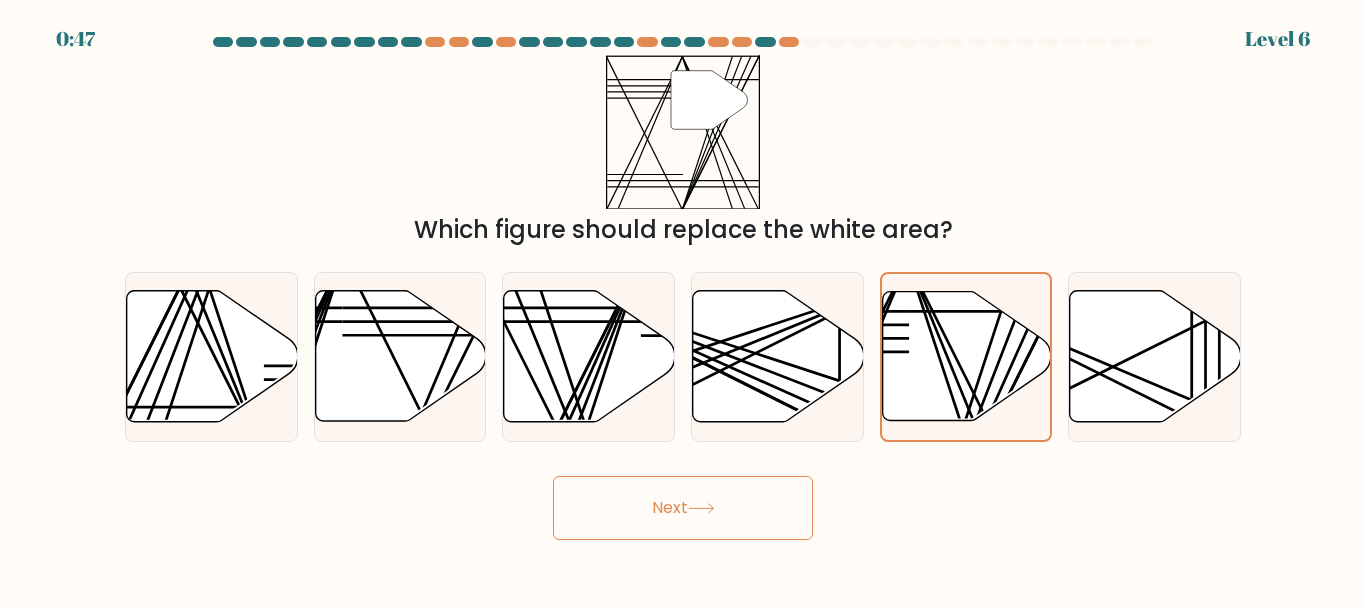 click on "Next" at bounding box center [683, 508] 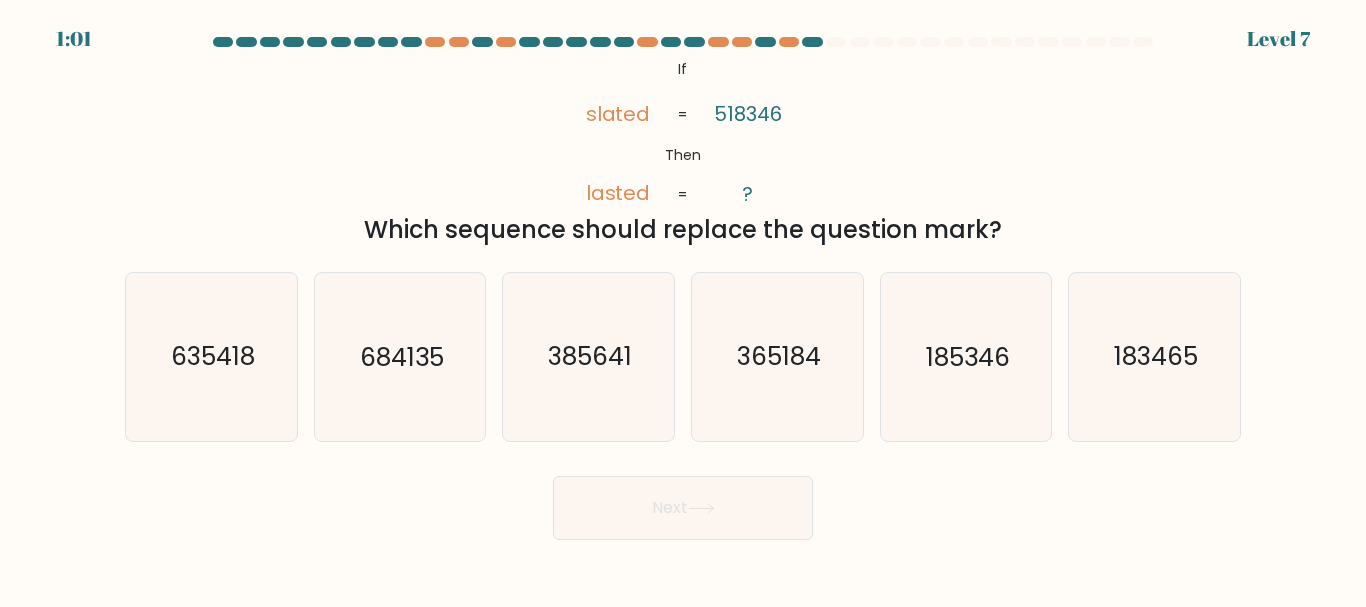 click on "Which sequence should replace the question mark?" at bounding box center [683, 230] 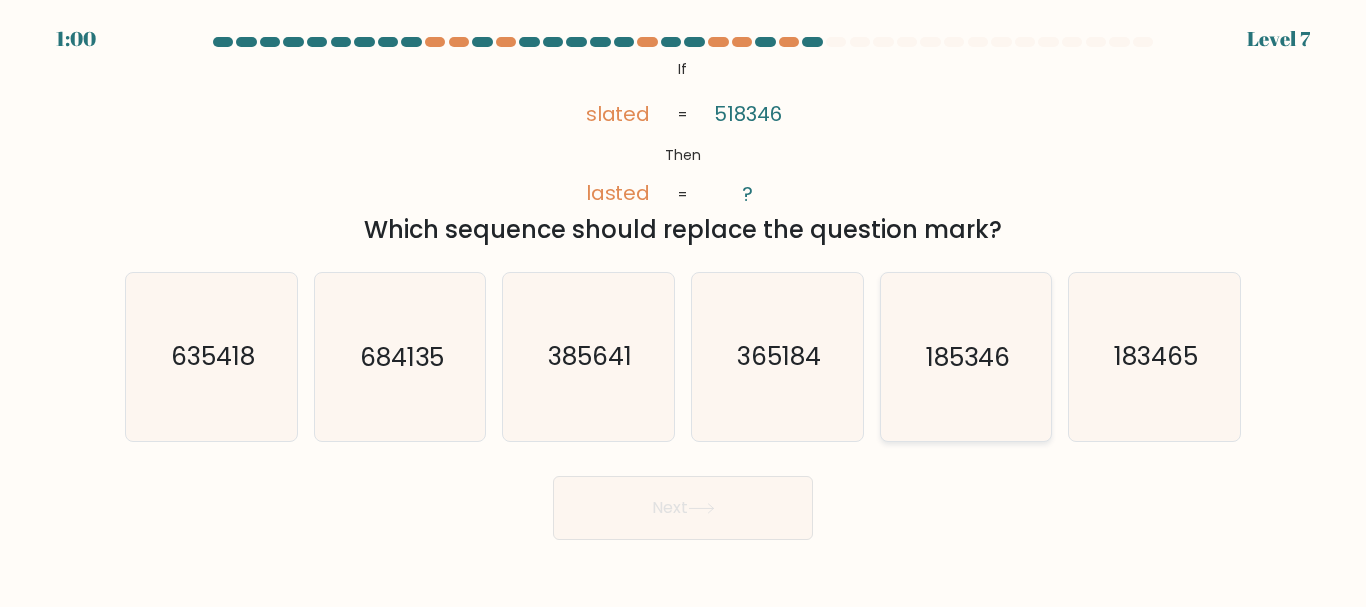 click on "185346" 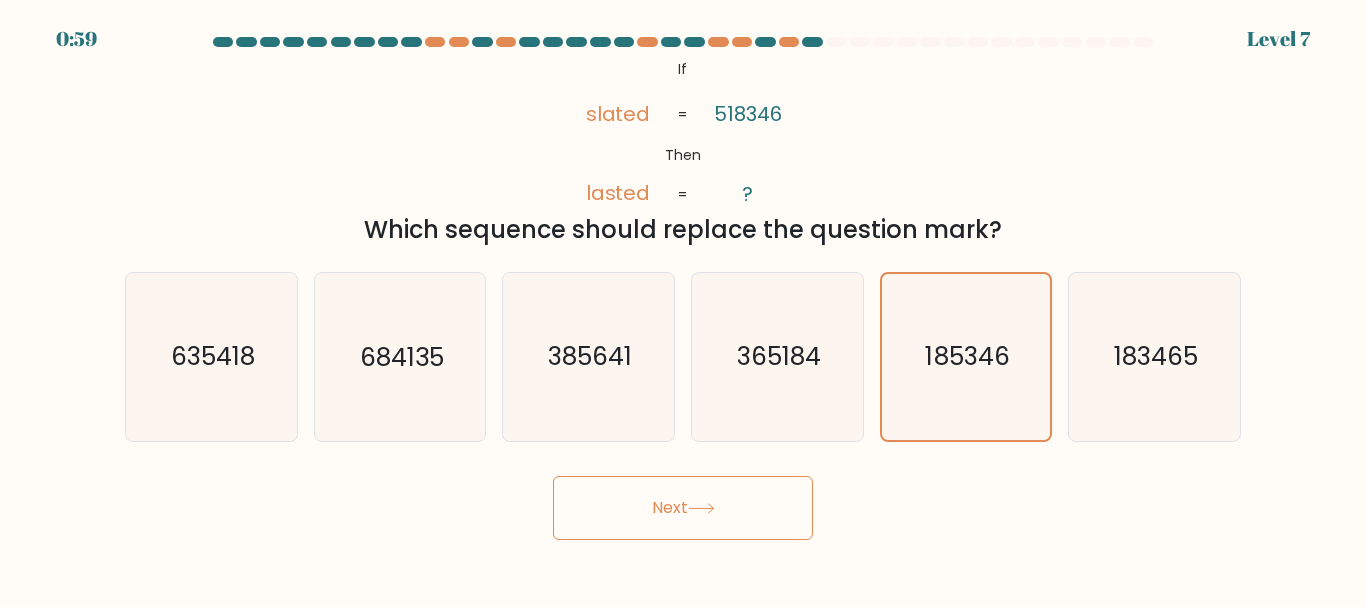 click on "Next" at bounding box center [683, 508] 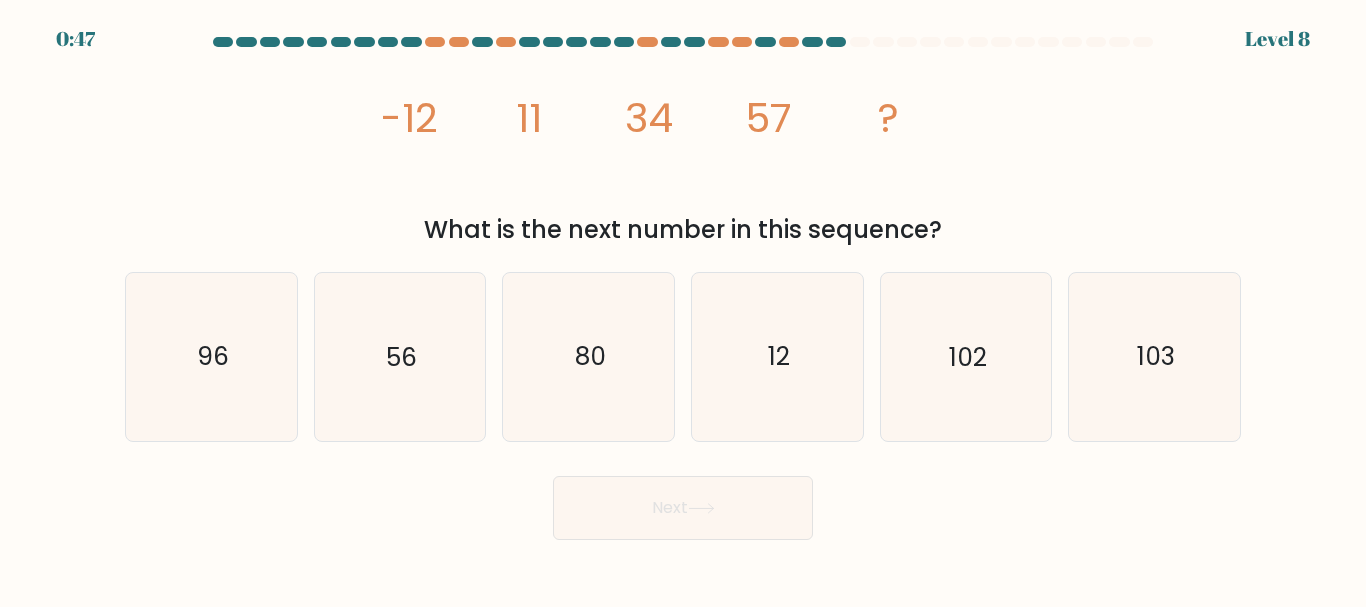 click on "image/svg+xml
-12
11
34
57
?
What is the next number in this sequence?" at bounding box center [683, 151] 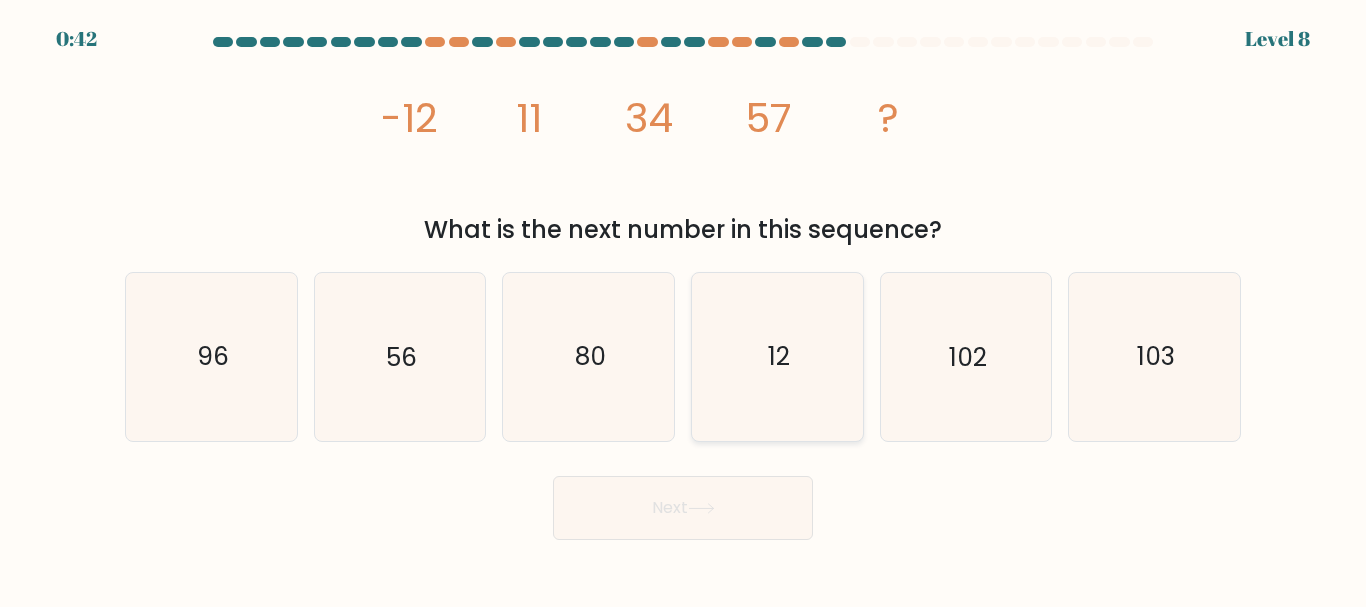 click on "12" 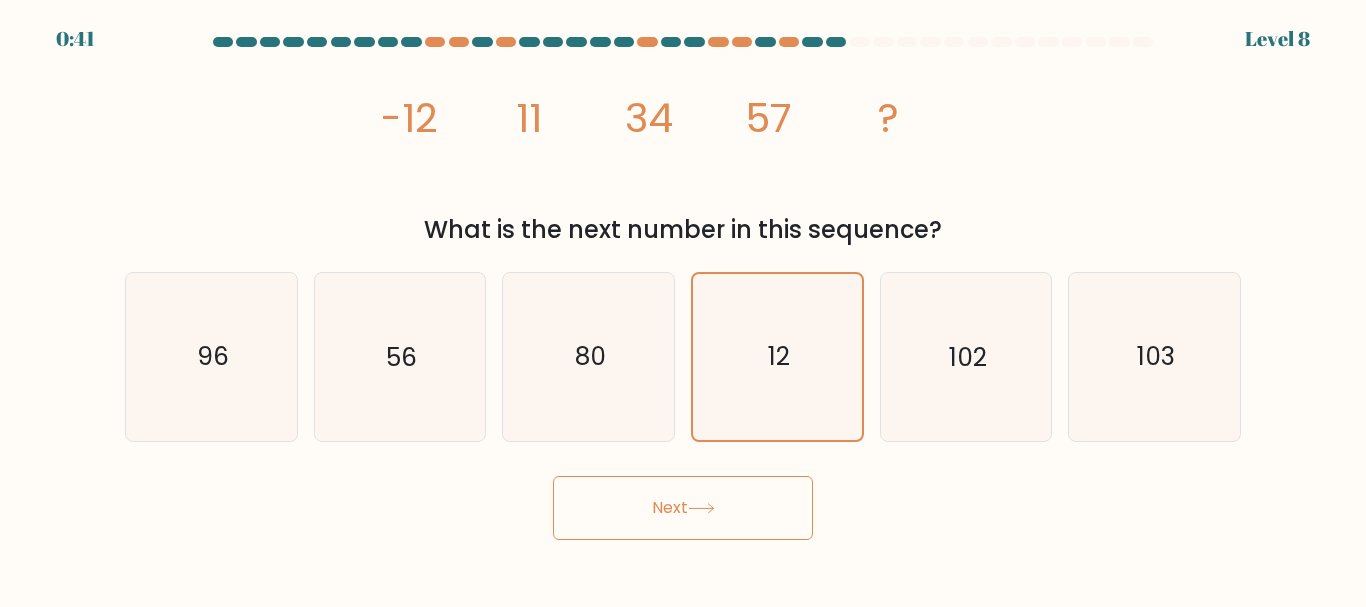 click on "Next" at bounding box center (683, 508) 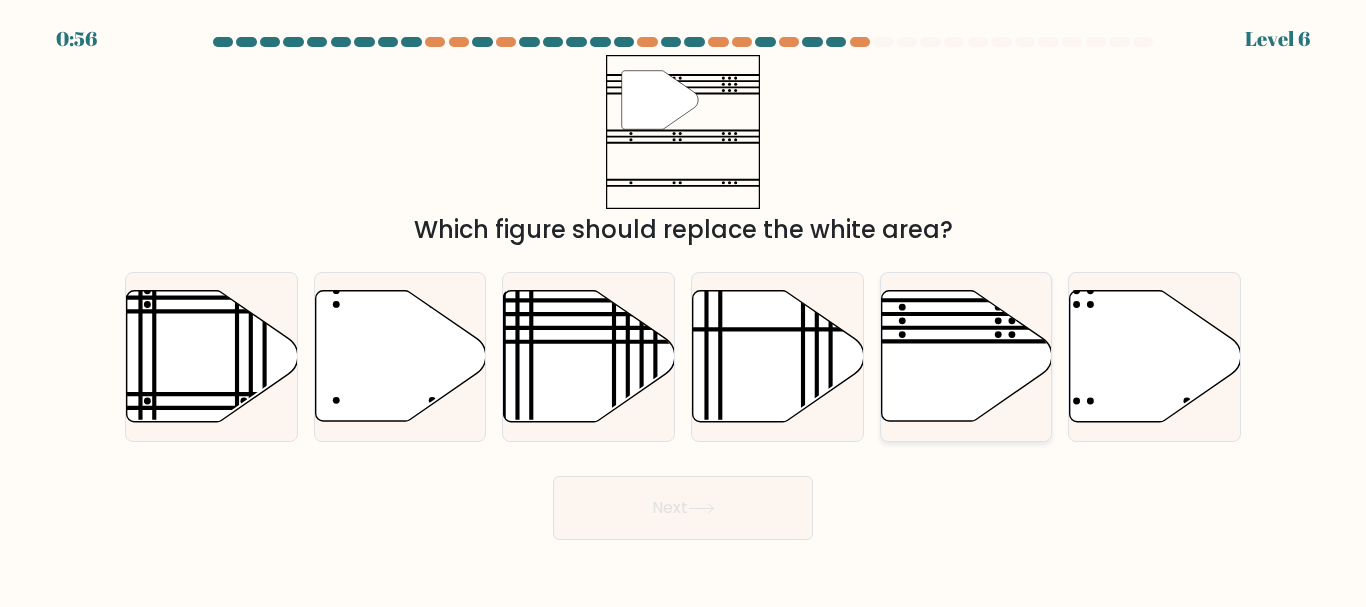 click 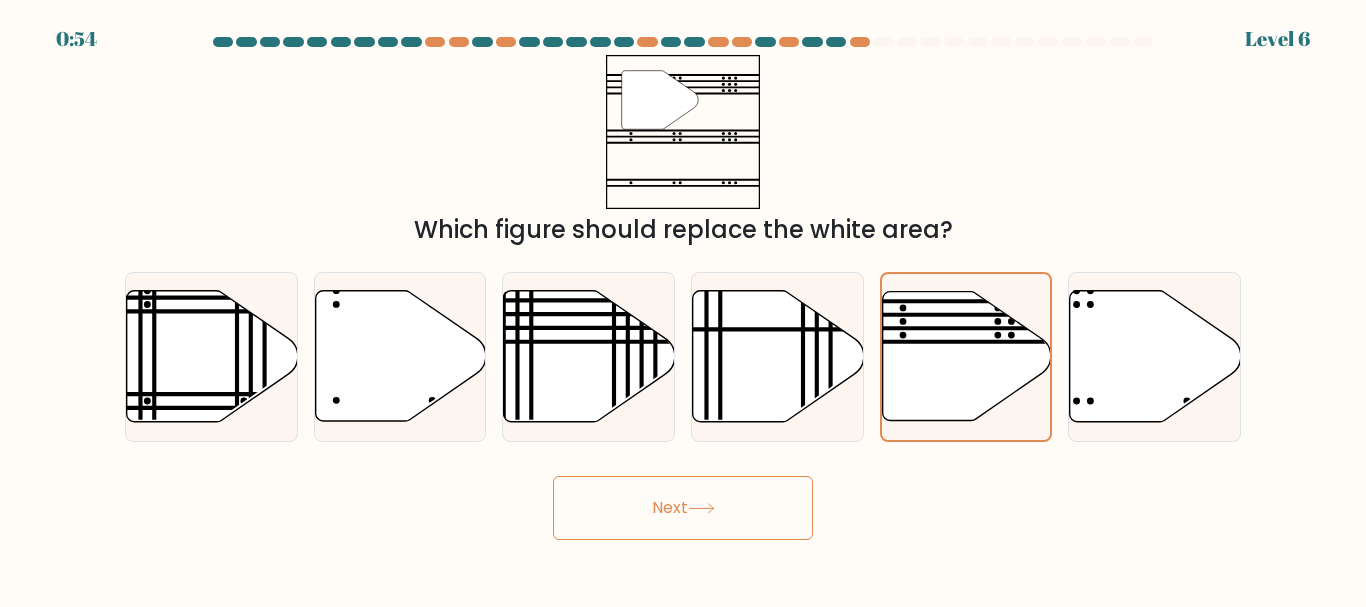 click on "Next" at bounding box center [683, 508] 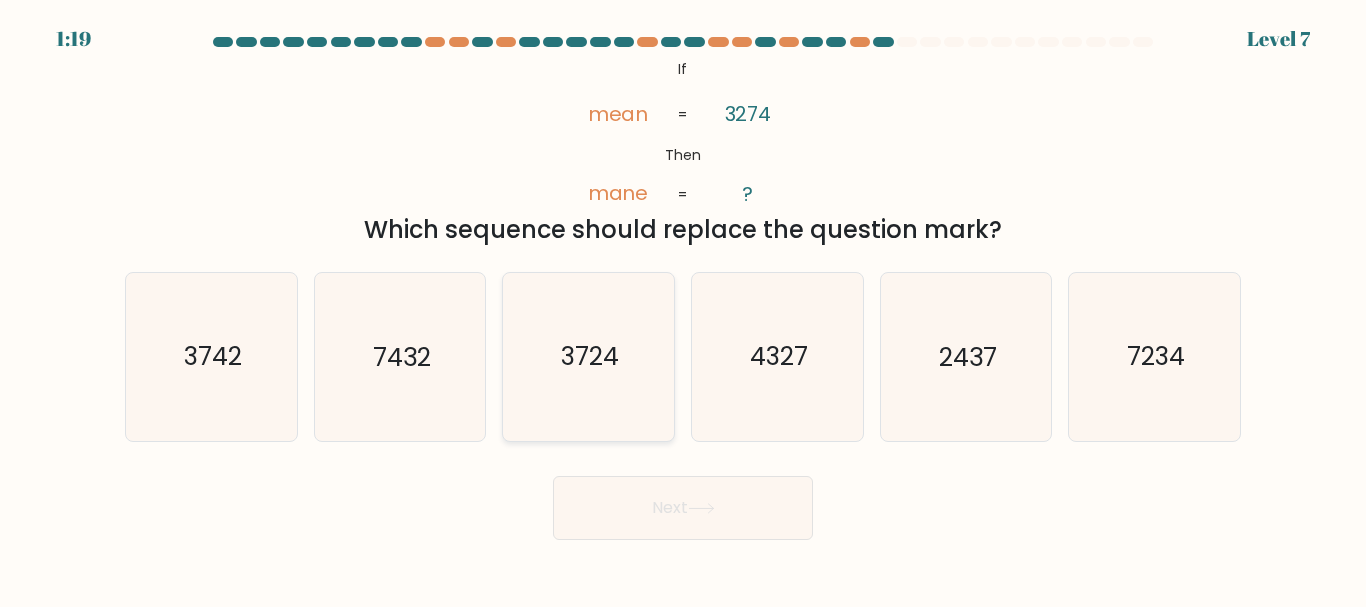 click on "3724" 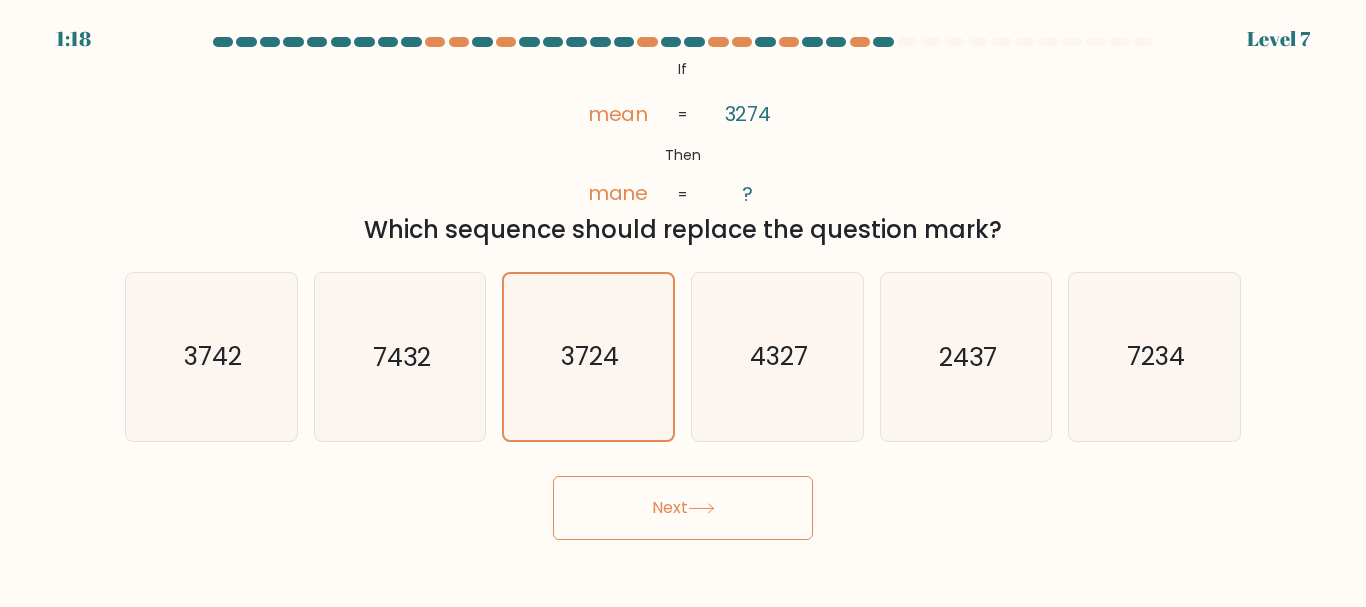 click on "Next" at bounding box center [683, 508] 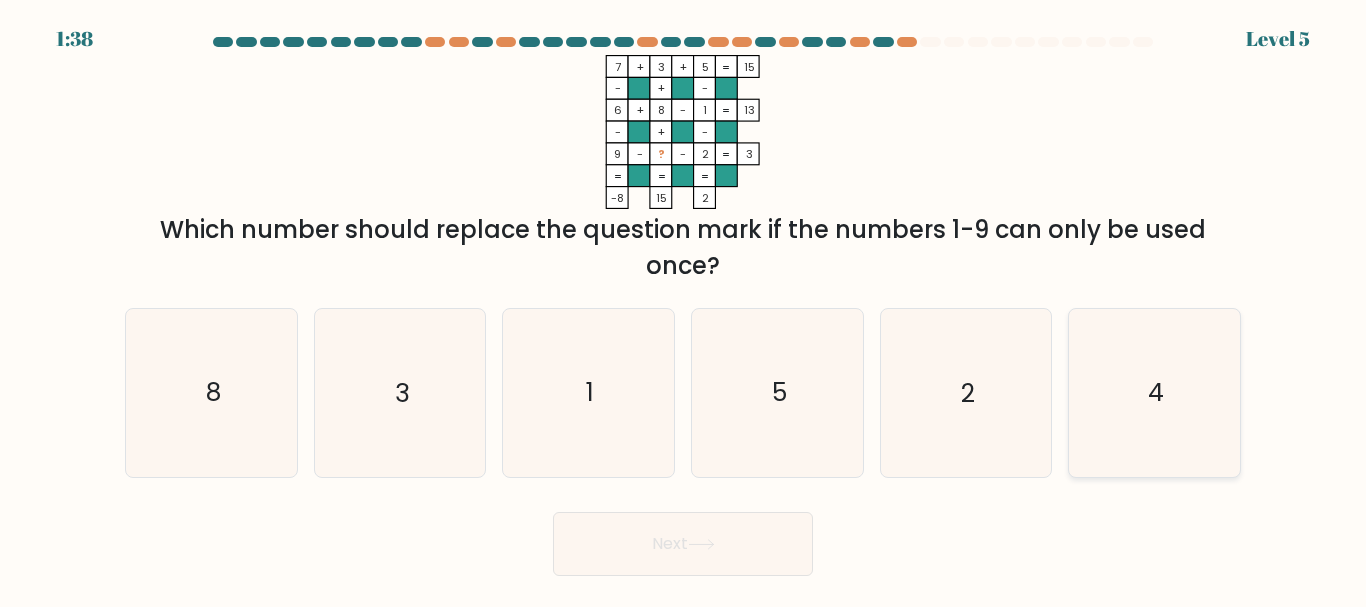 click on "4" 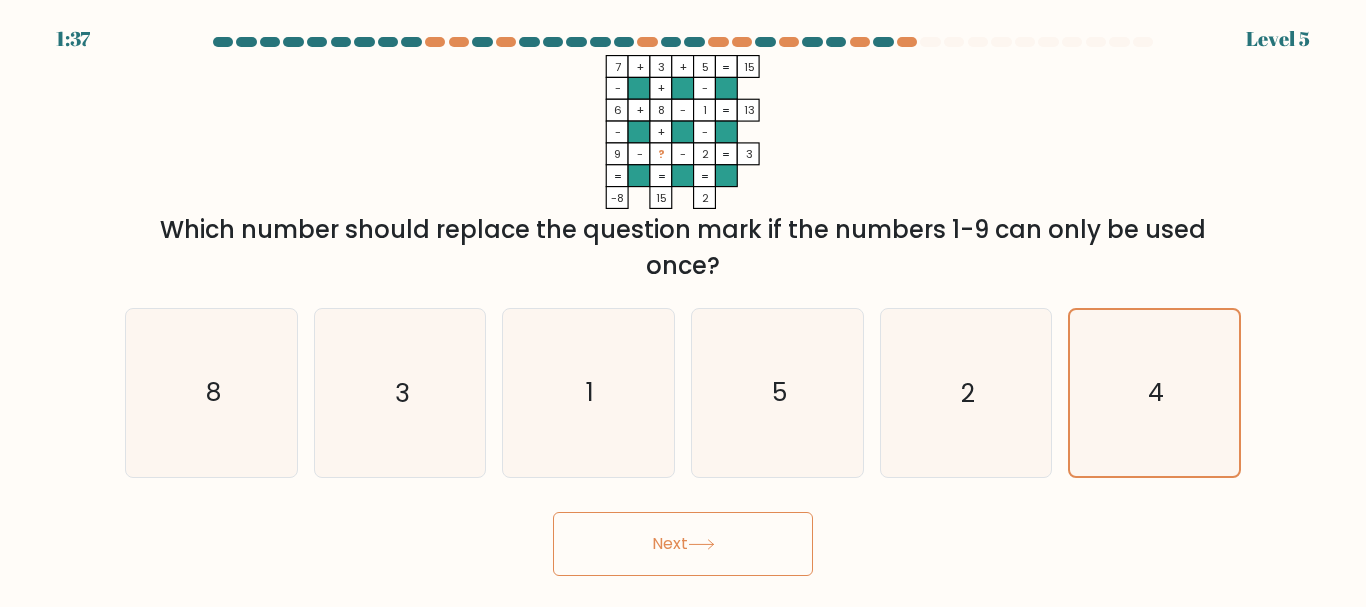 click on "Next" at bounding box center (683, 544) 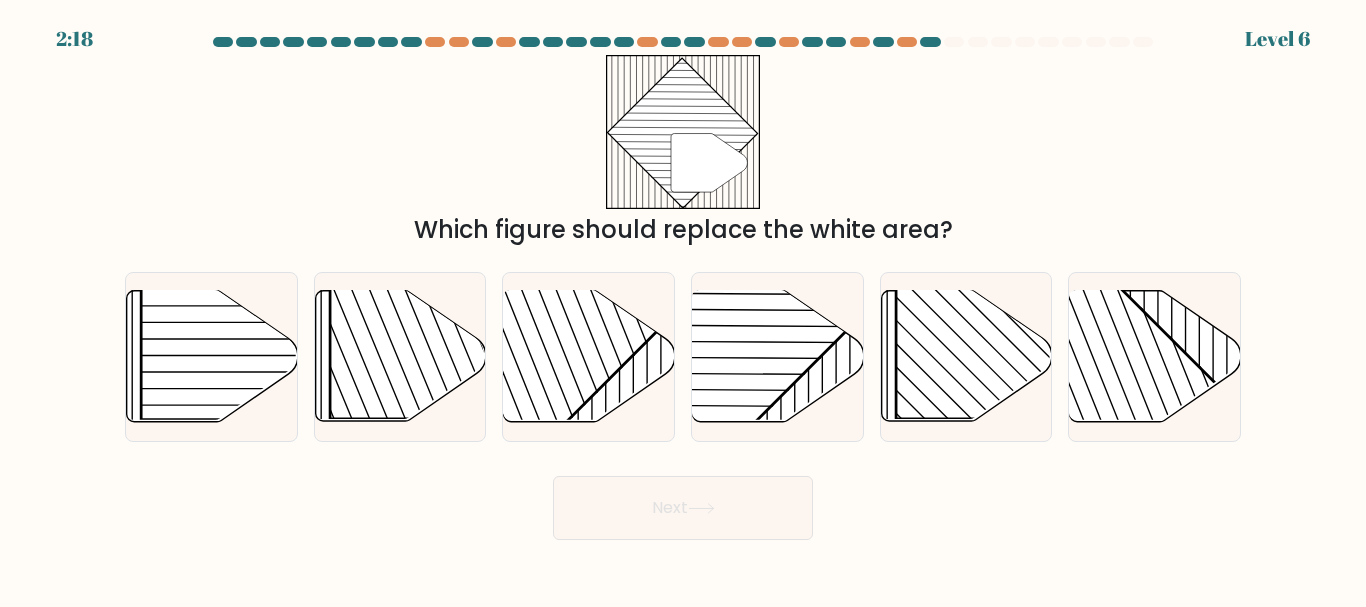 click on "2:18
Level 6" at bounding box center (683, 303) 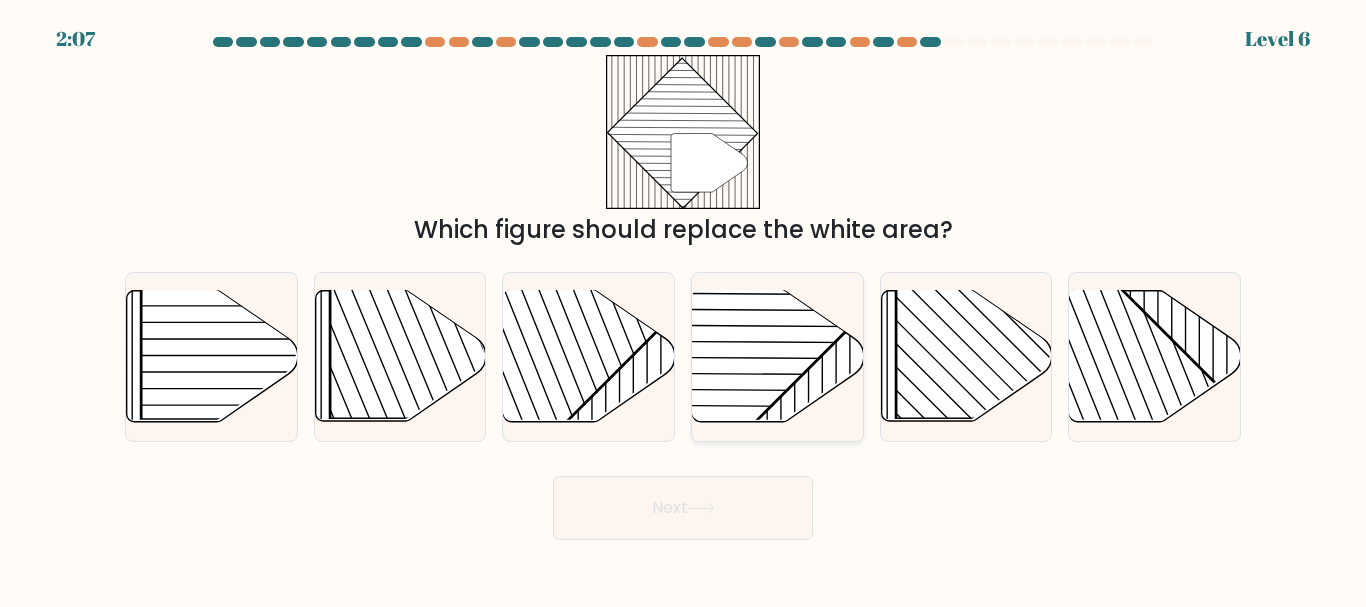 click 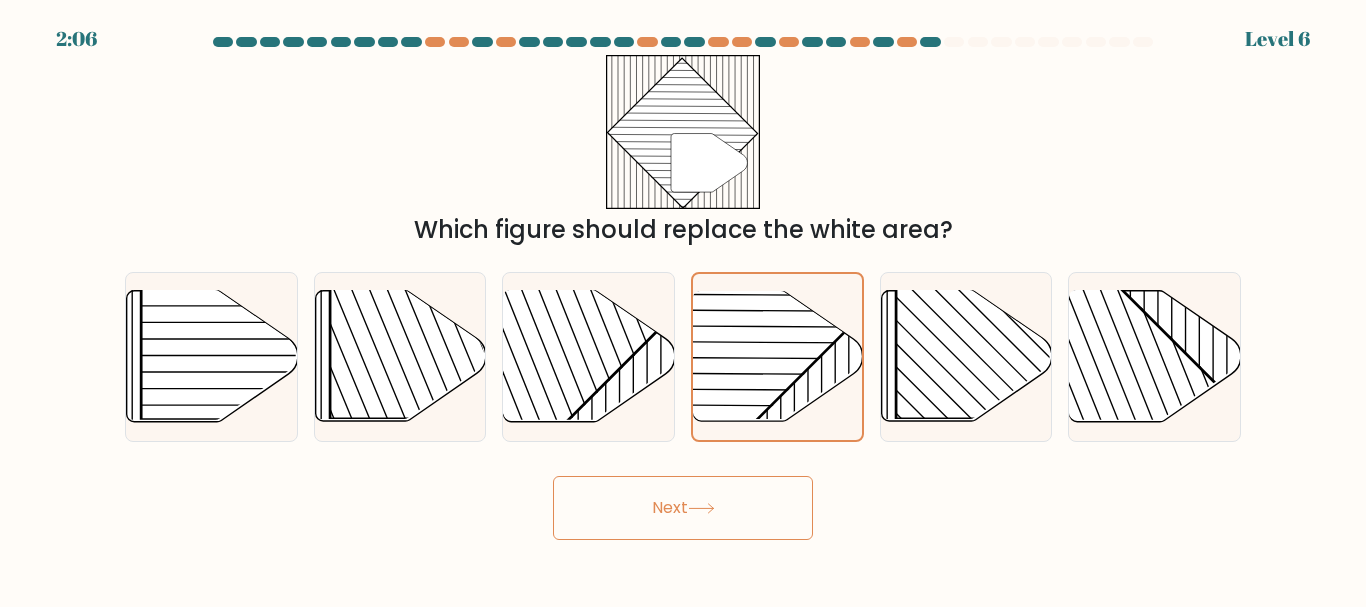 click on "Next" at bounding box center [683, 508] 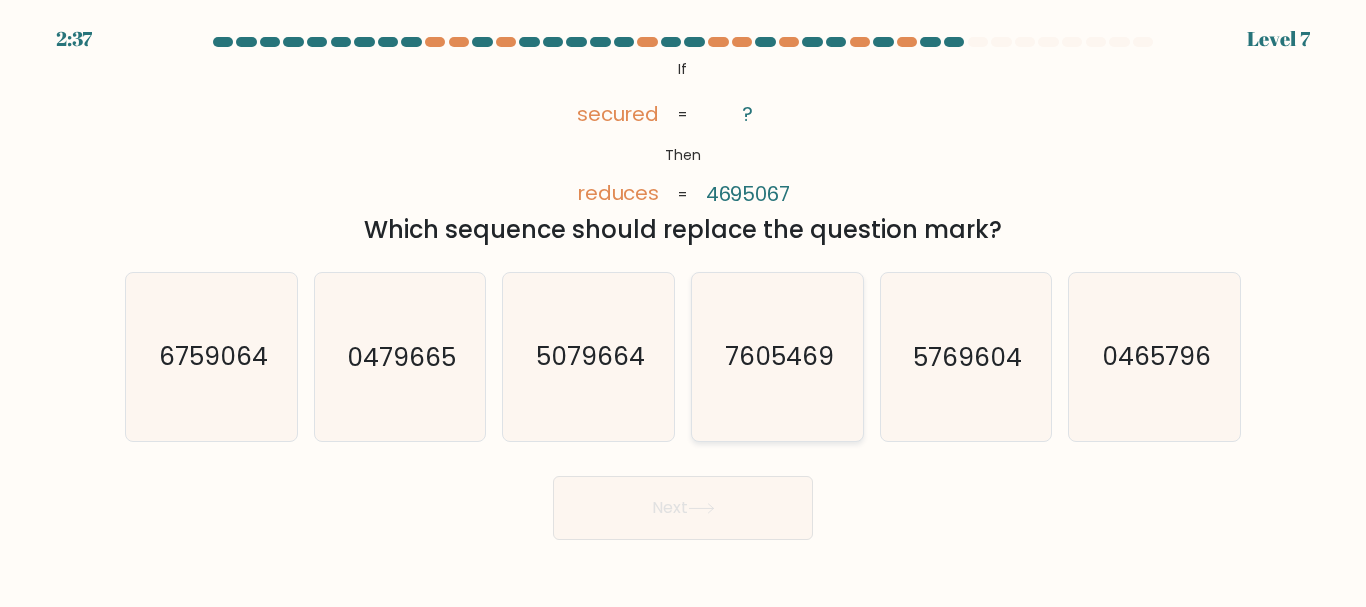 click on "7605469" 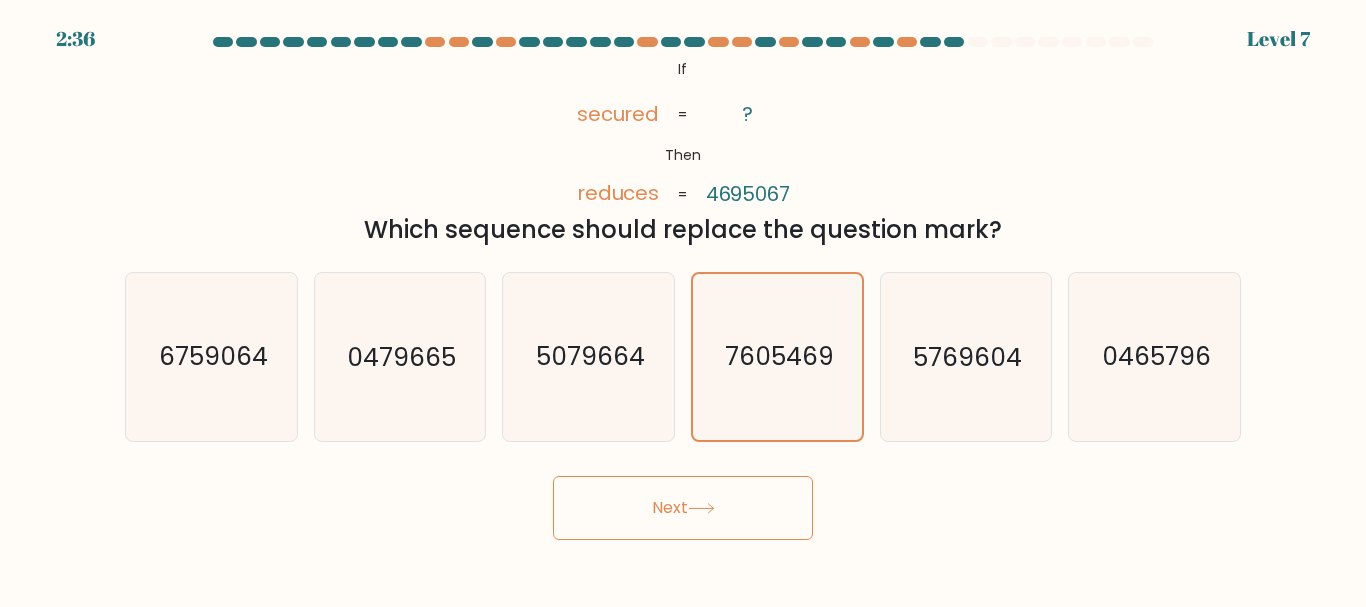 click on "Next" at bounding box center [683, 508] 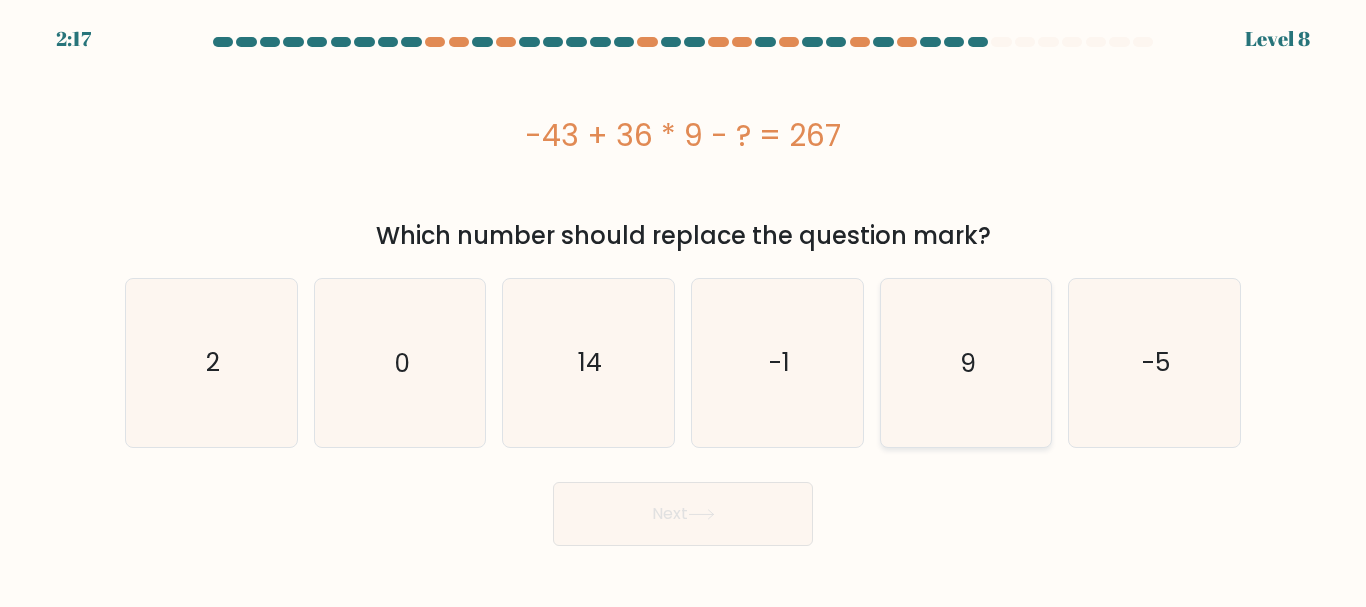 click on "9" 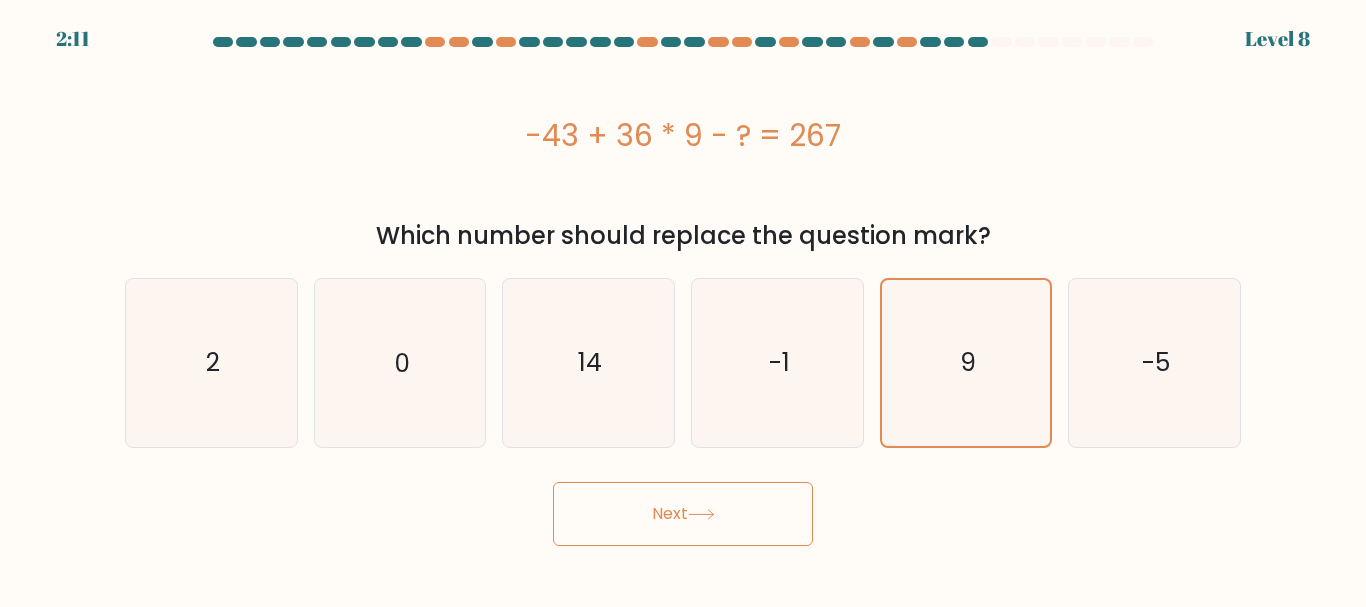 click on "Next" at bounding box center (683, 514) 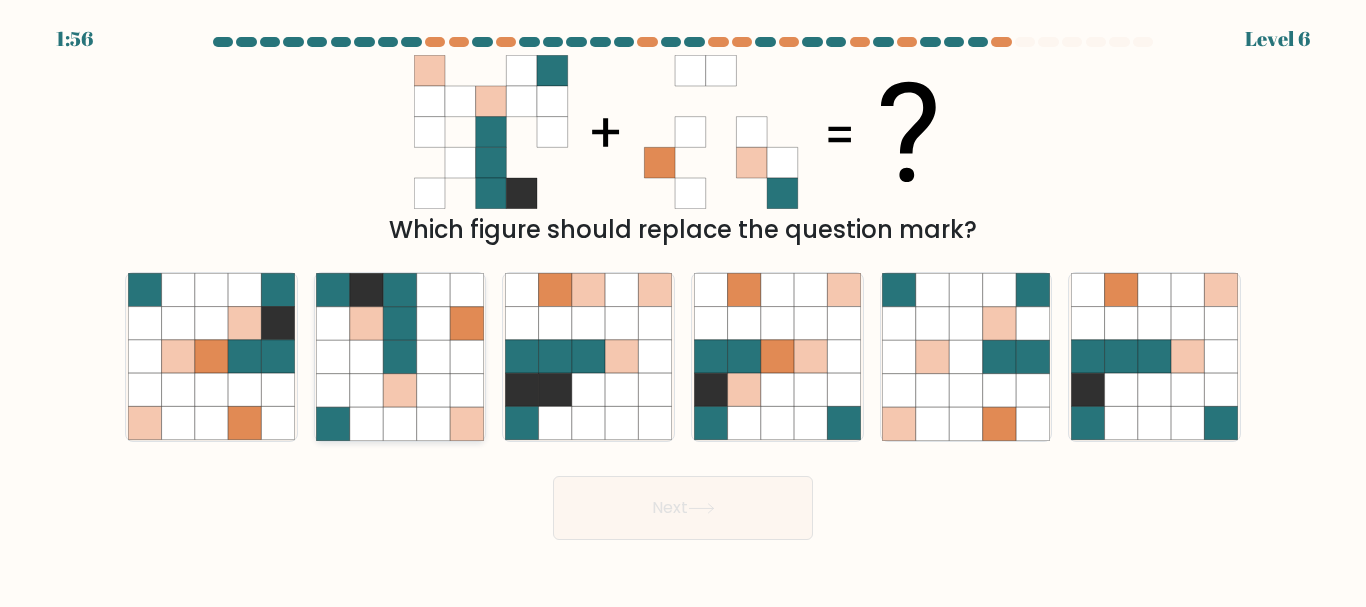 click 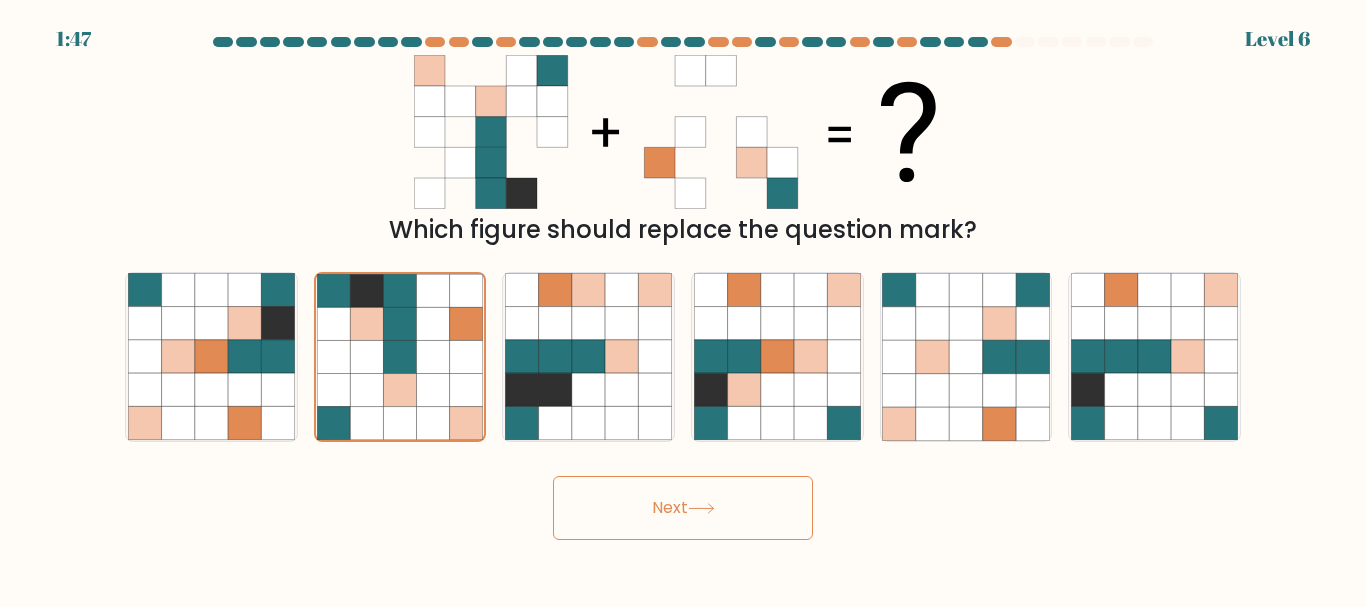 click on "Next" at bounding box center (683, 508) 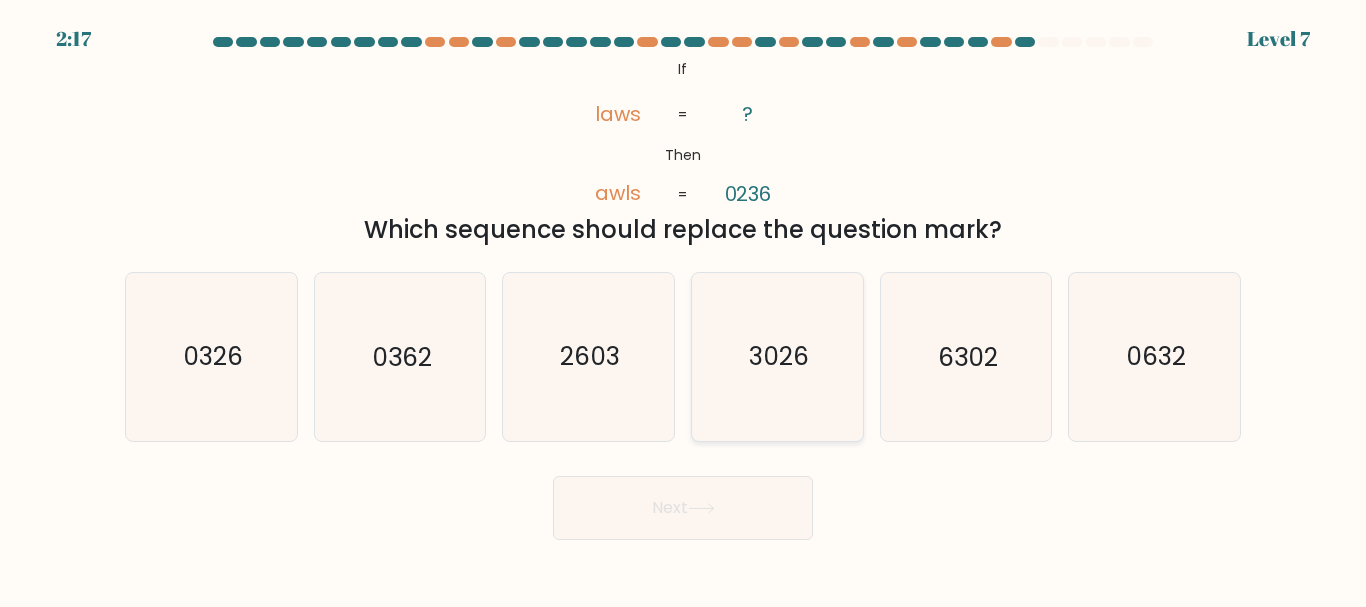 click on "3026" 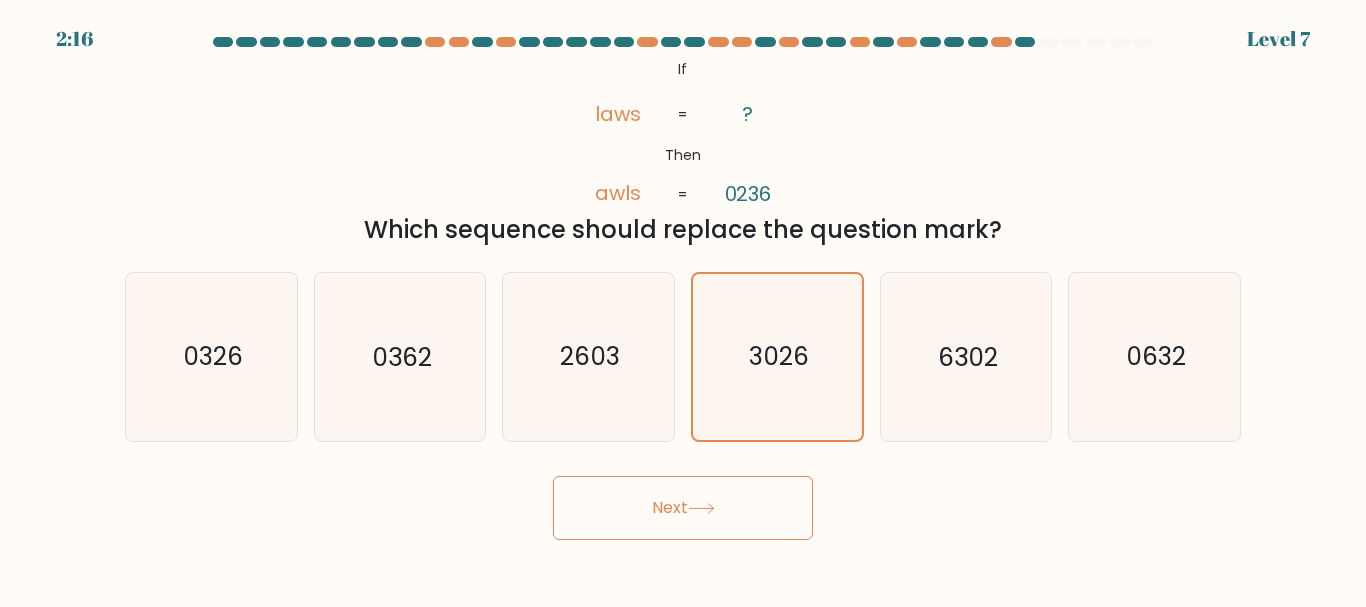 click on "Next" at bounding box center [683, 508] 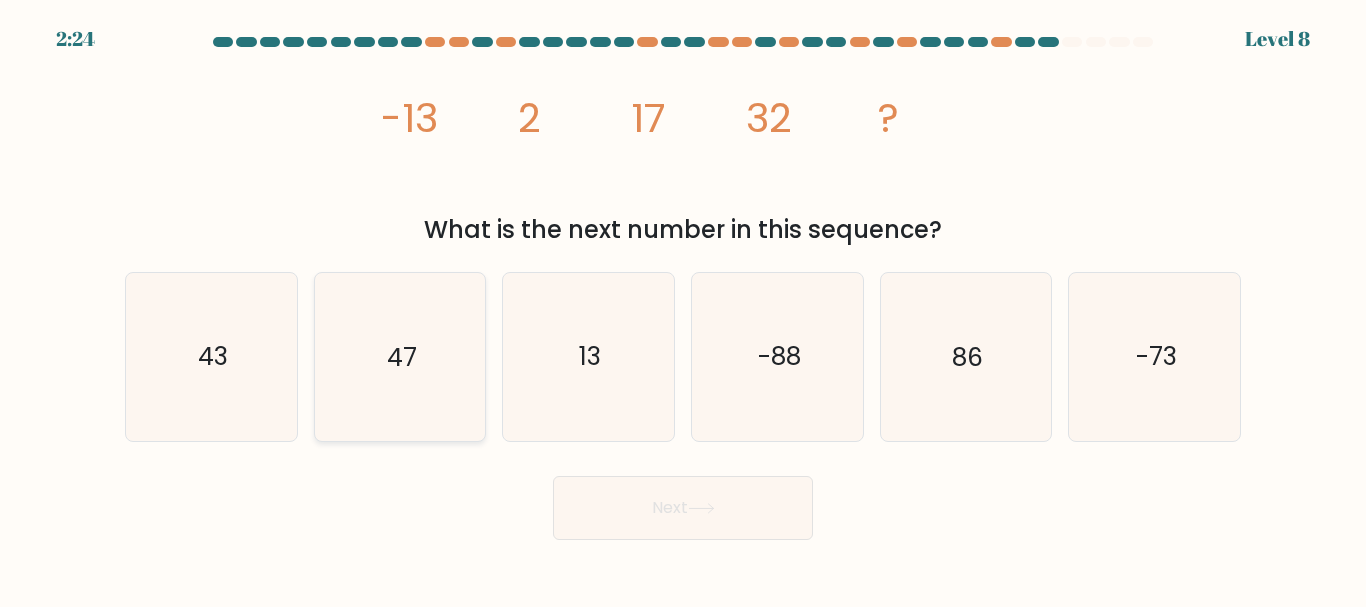 click on "47" 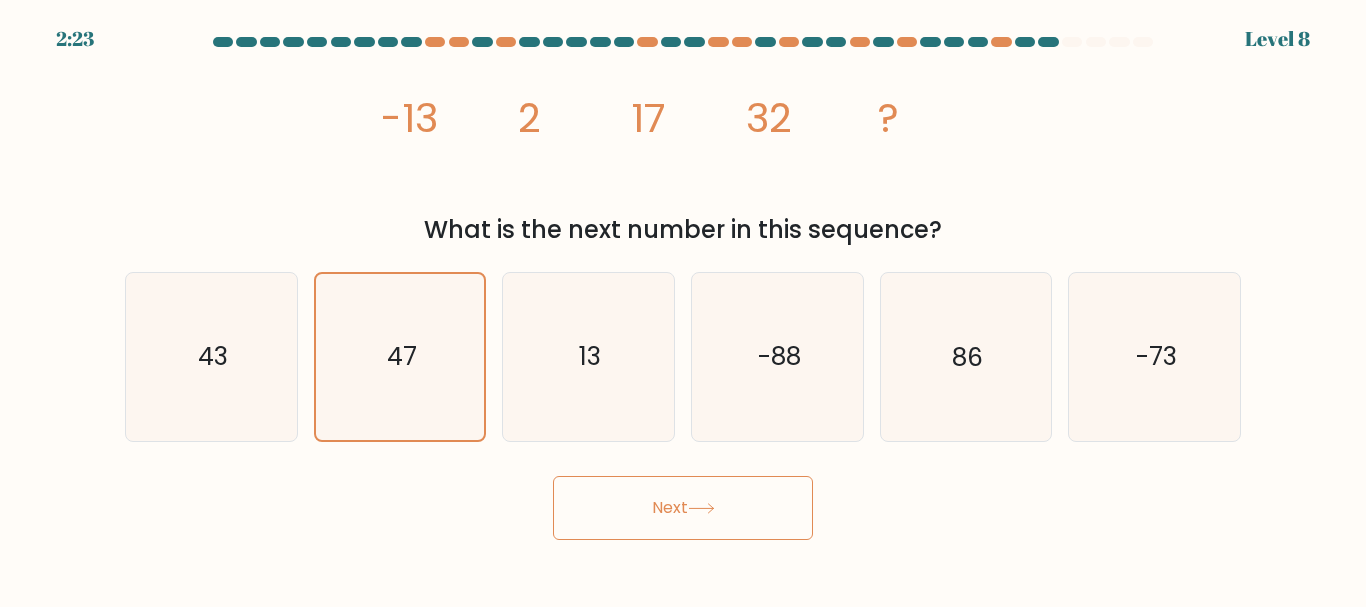 click on "Next" at bounding box center [683, 508] 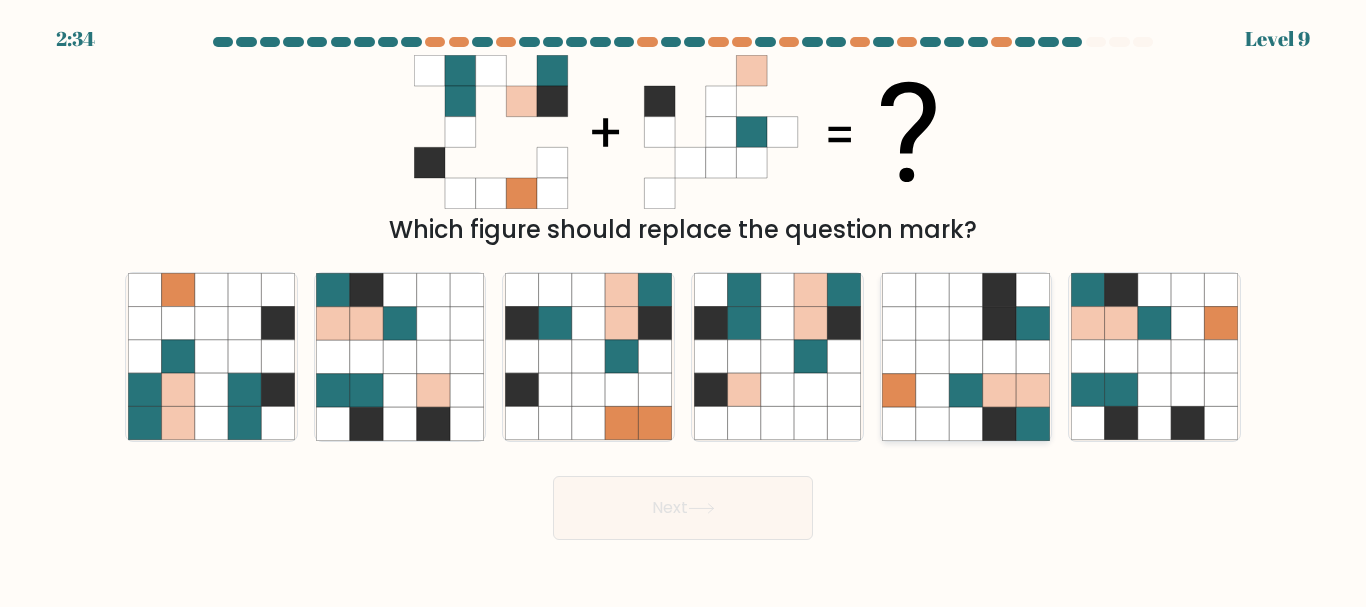 click 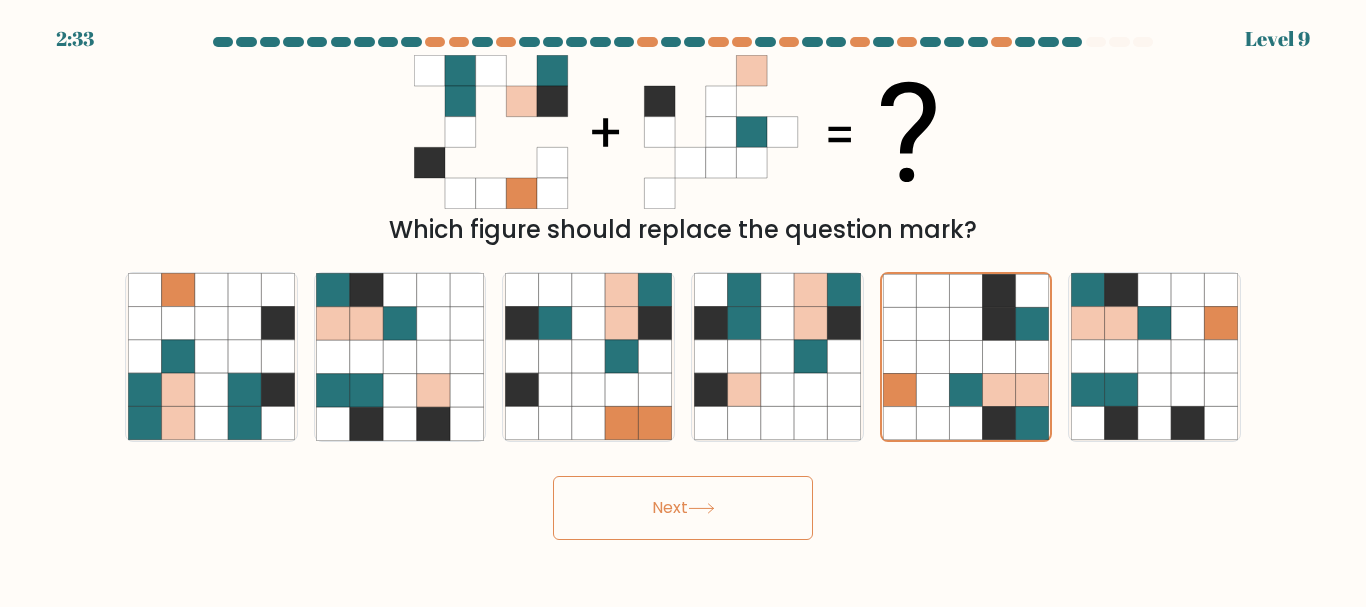 click on "Next" at bounding box center [683, 508] 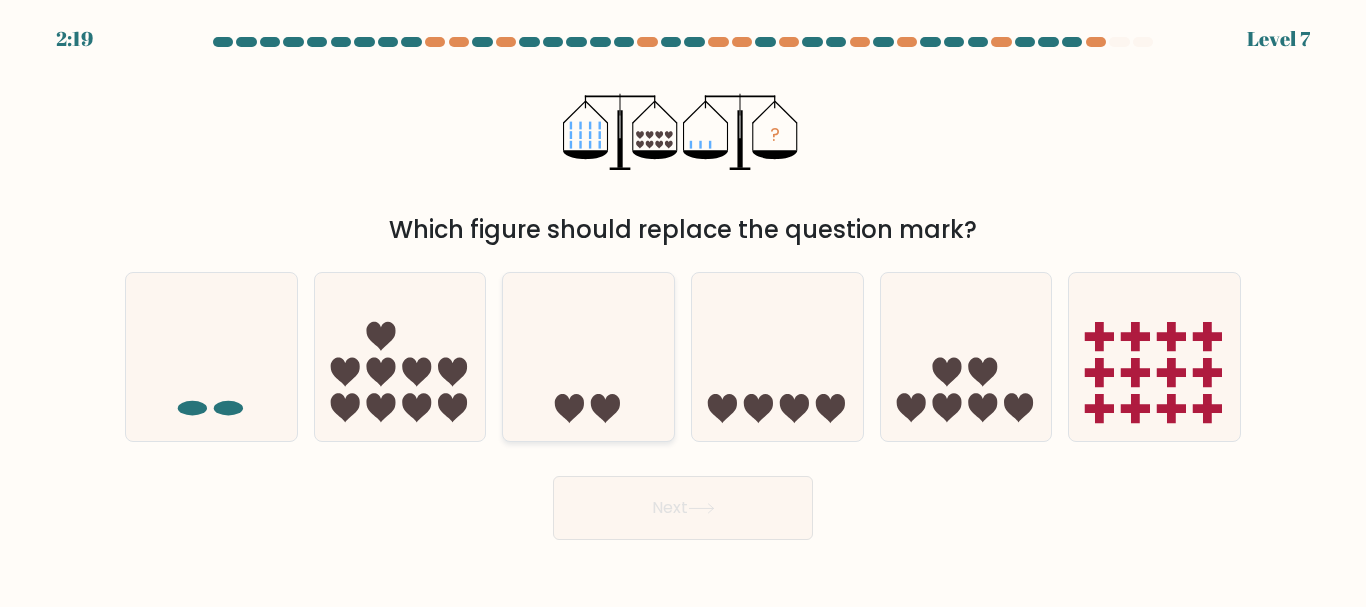 click 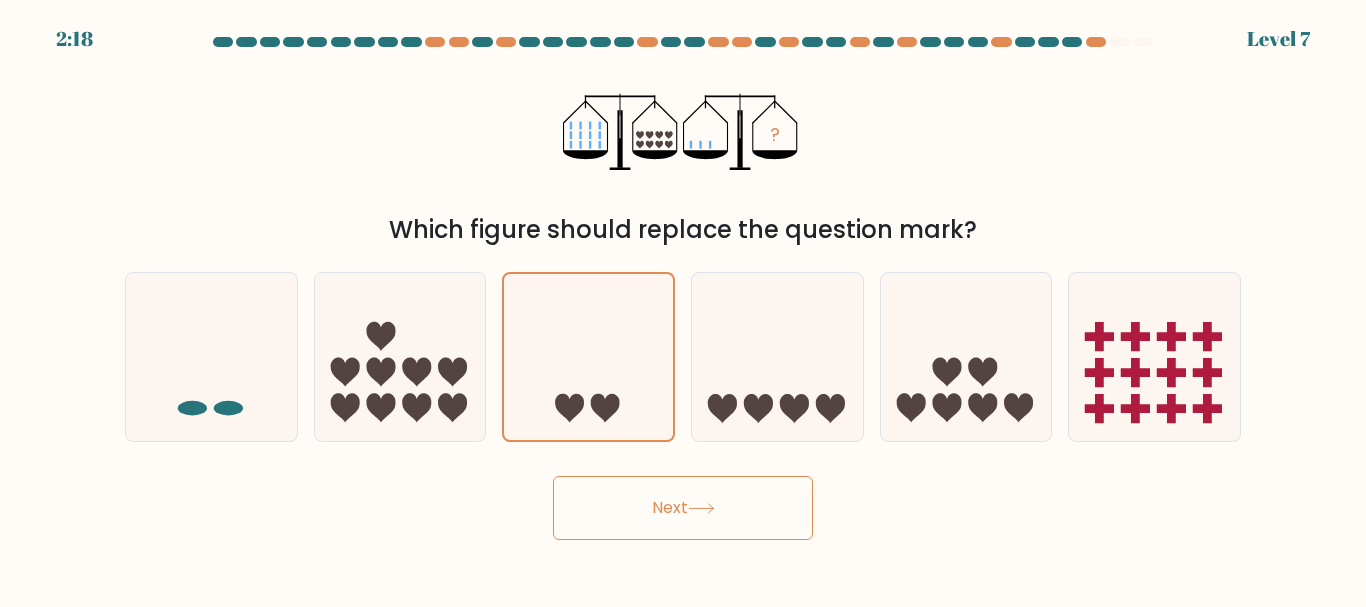 click on "Next" at bounding box center [683, 508] 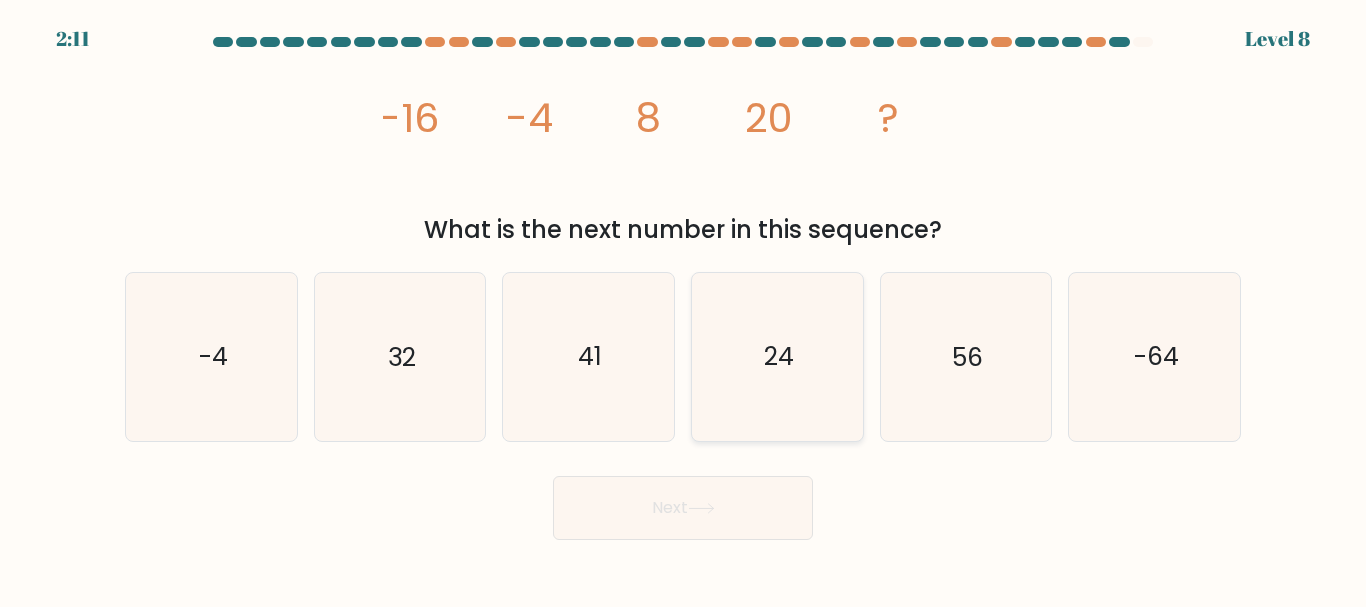 click on "24" 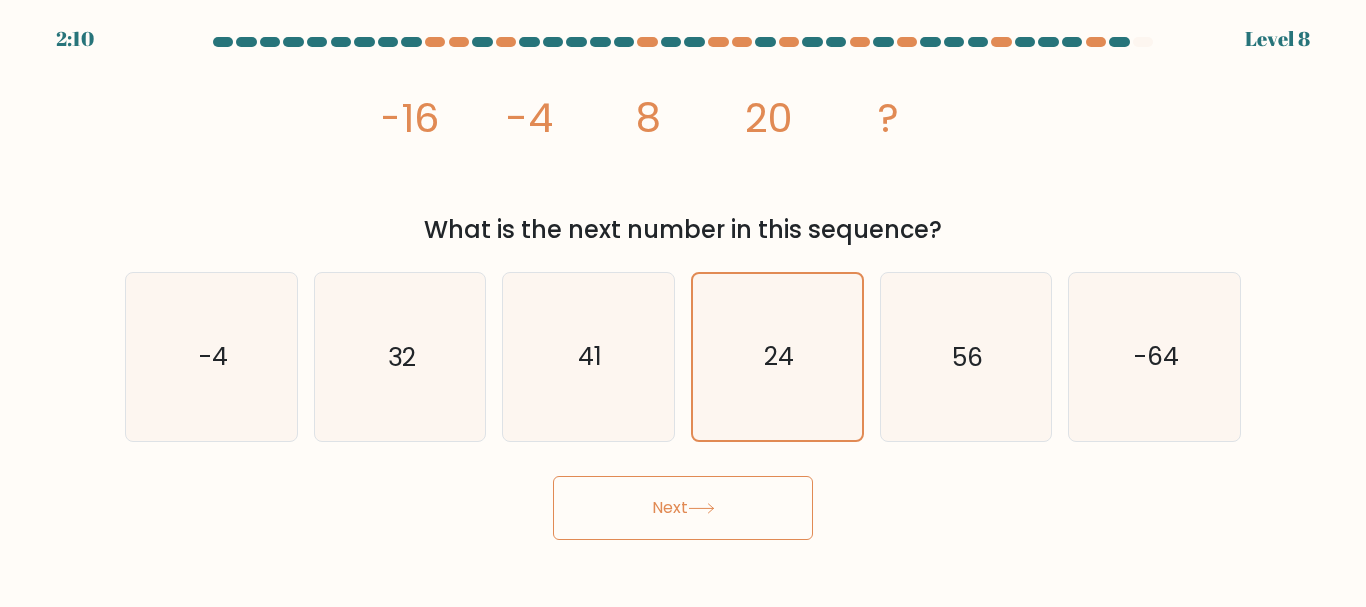 click on "Next" at bounding box center [683, 508] 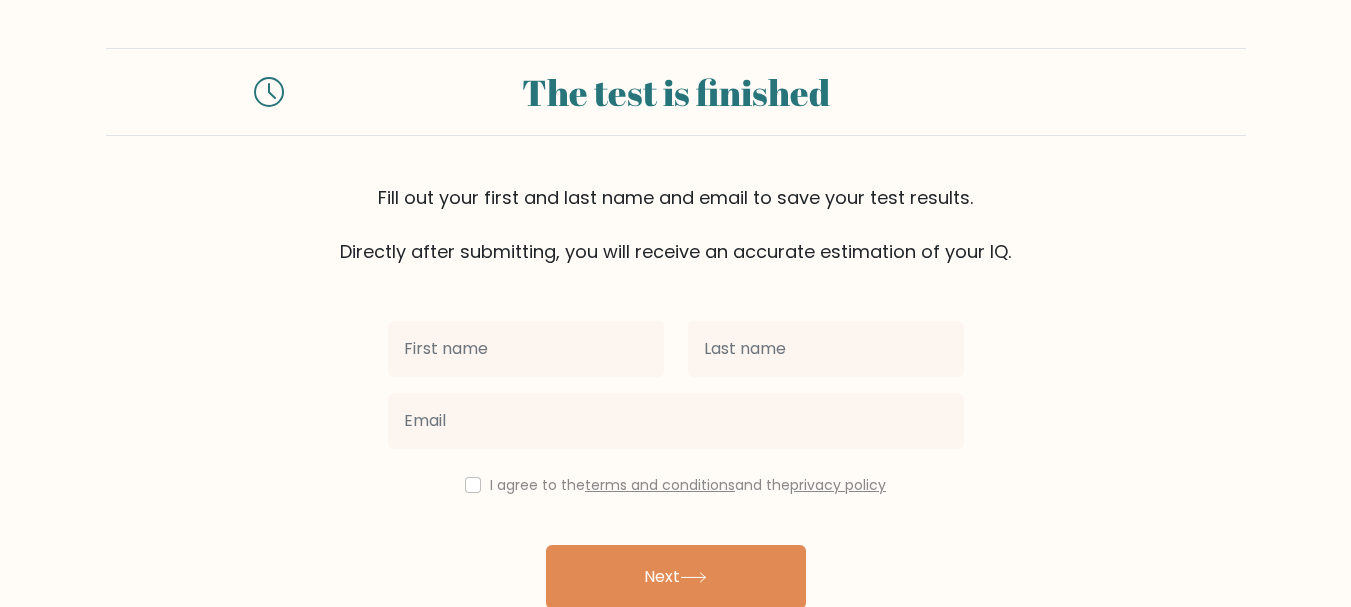 scroll, scrollTop: 0, scrollLeft: 0, axis: both 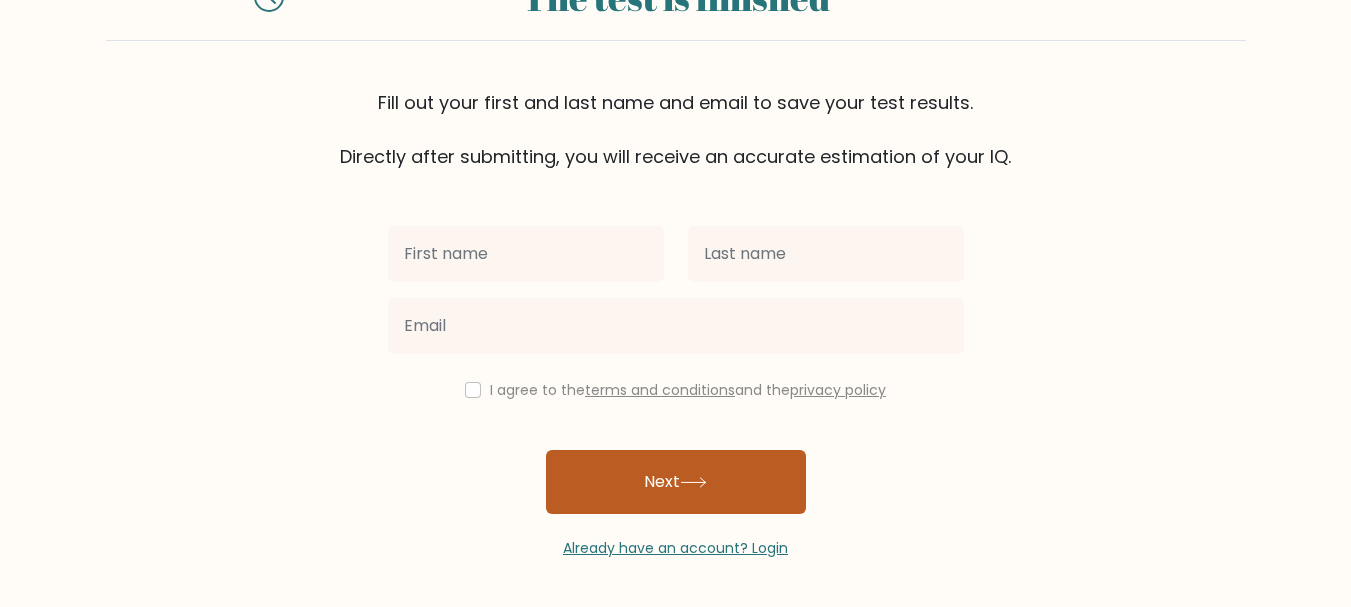 click on "Next" at bounding box center (676, 482) 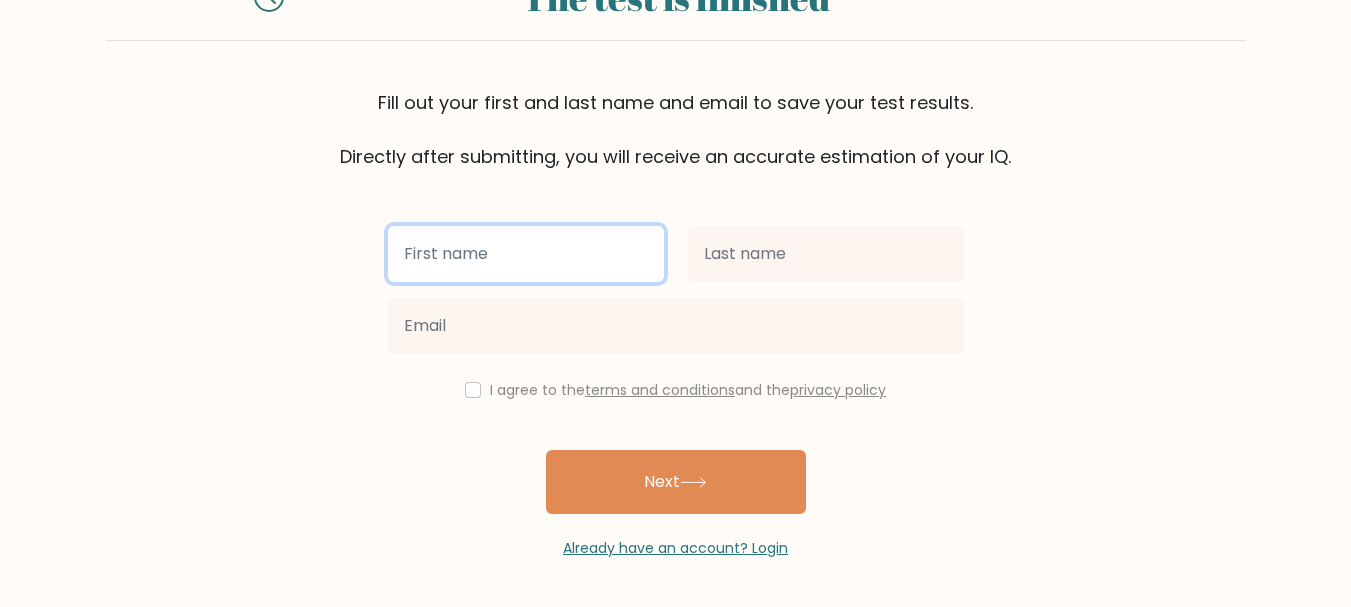 scroll, scrollTop: 0, scrollLeft: 0, axis: both 